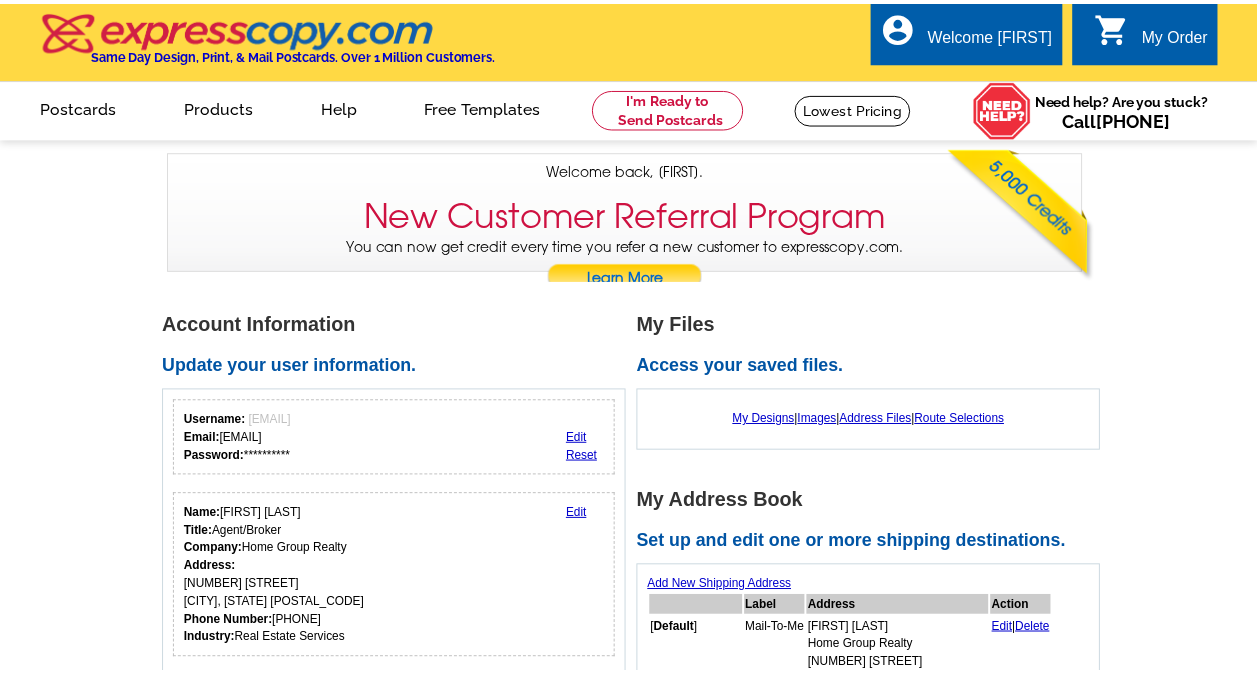 scroll, scrollTop: 0, scrollLeft: 0, axis: both 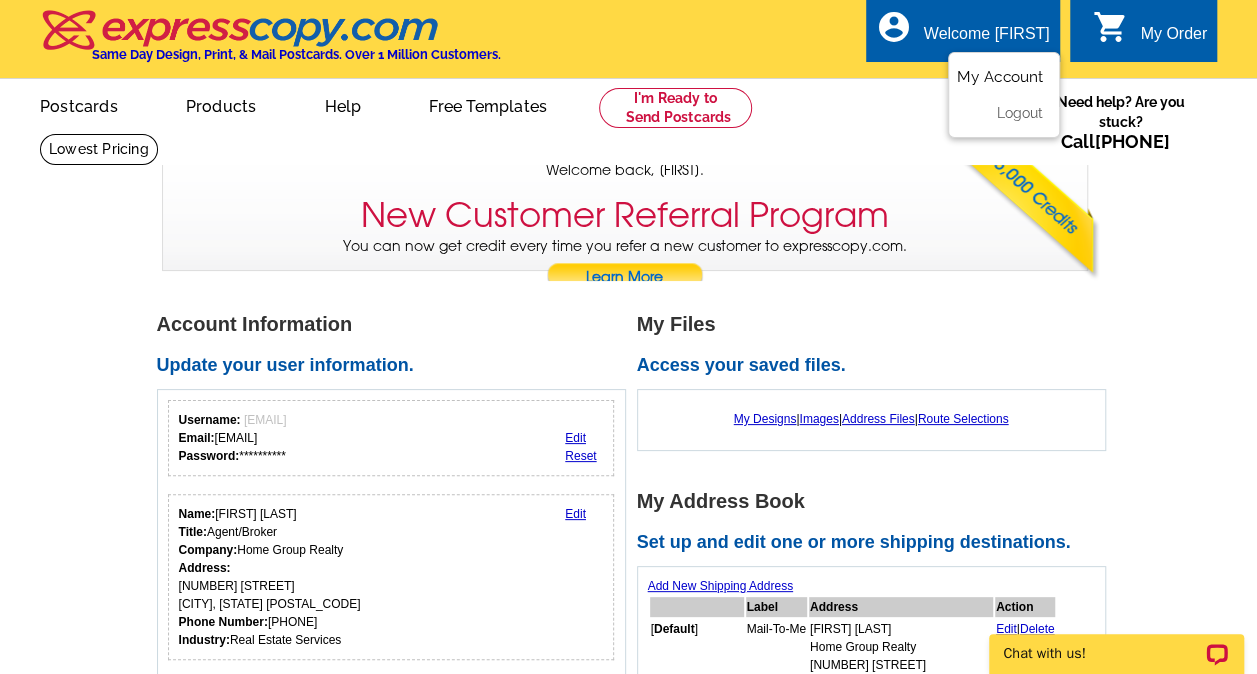 click on "My Account" at bounding box center [1000, 77] 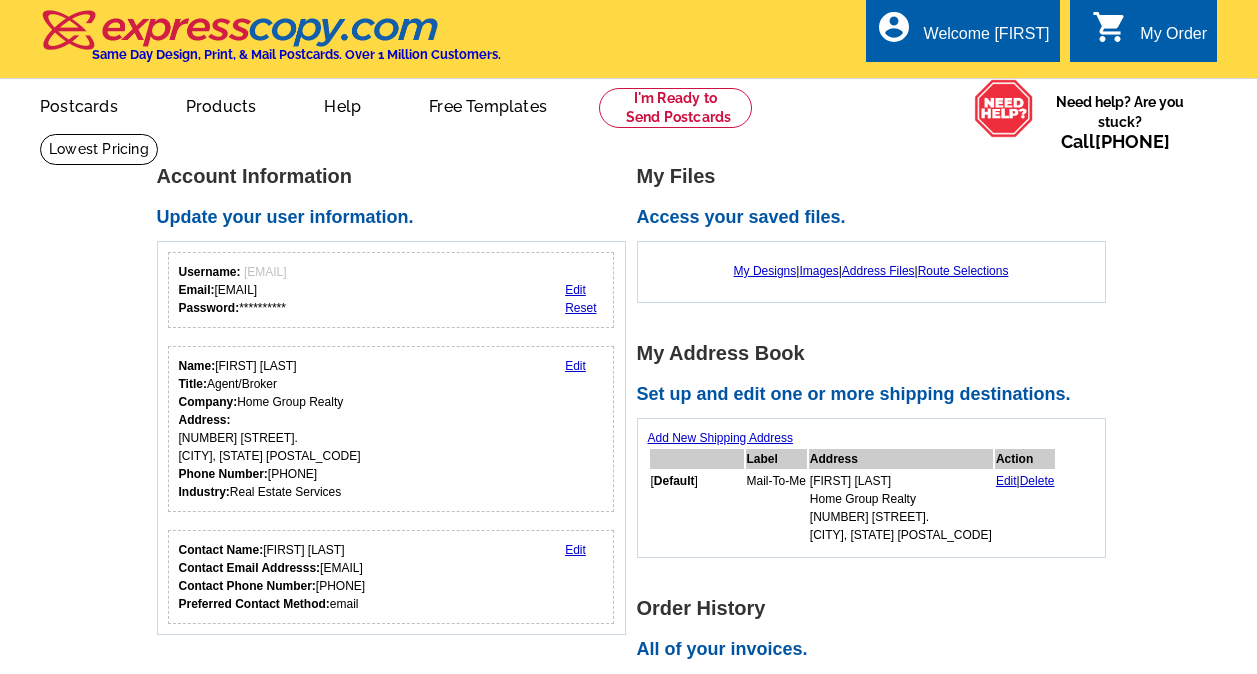 scroll, scrollTop: 0, scrollLeft: 0, axis: both 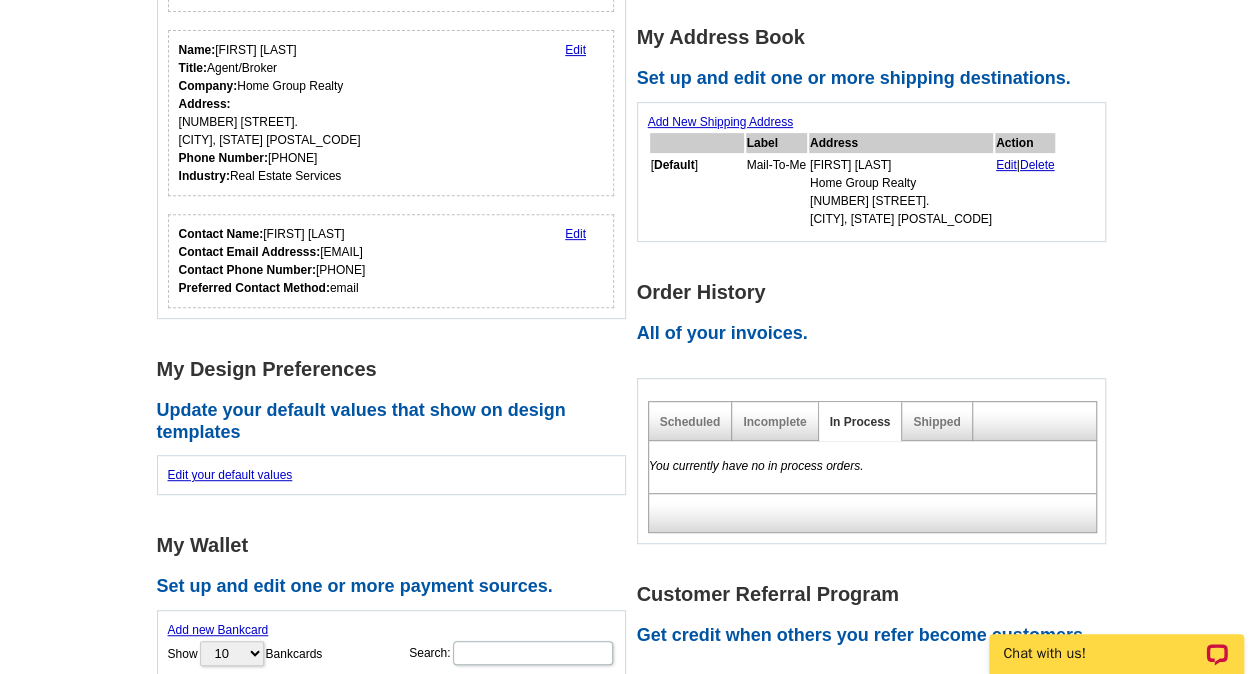 click on "Delete" at bounding box center (1037, 165) 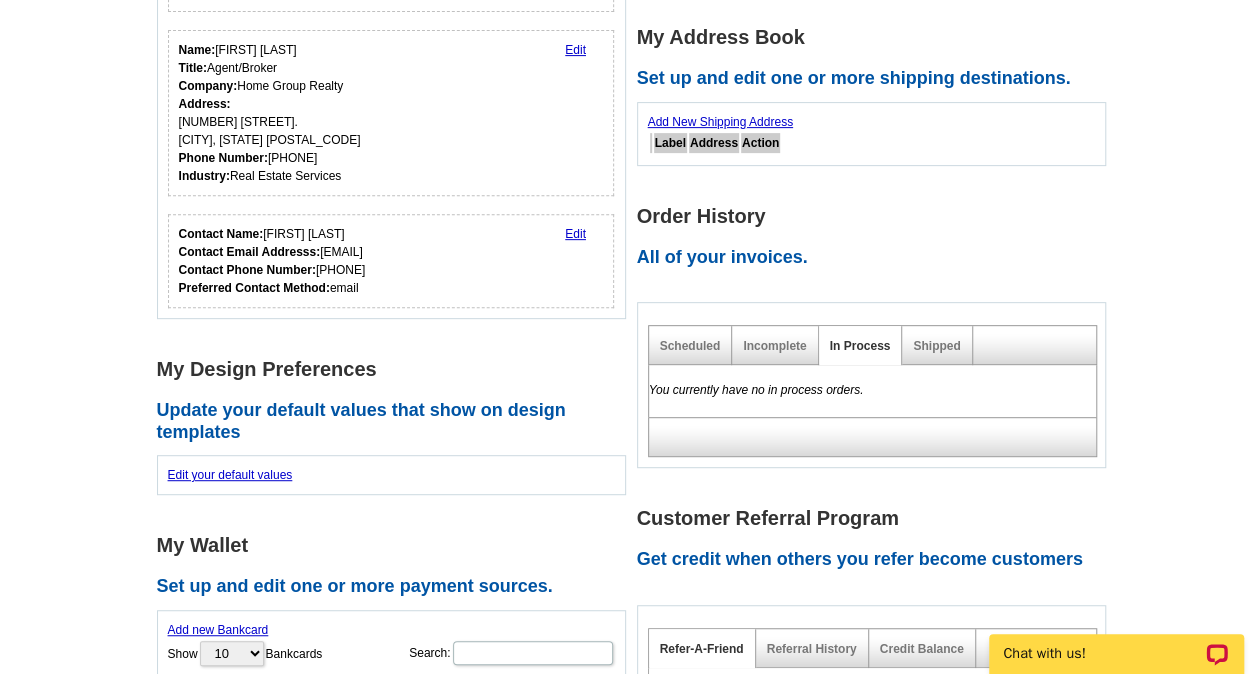 click on "Add New Shipping Address" at bounding box center (720, 122) 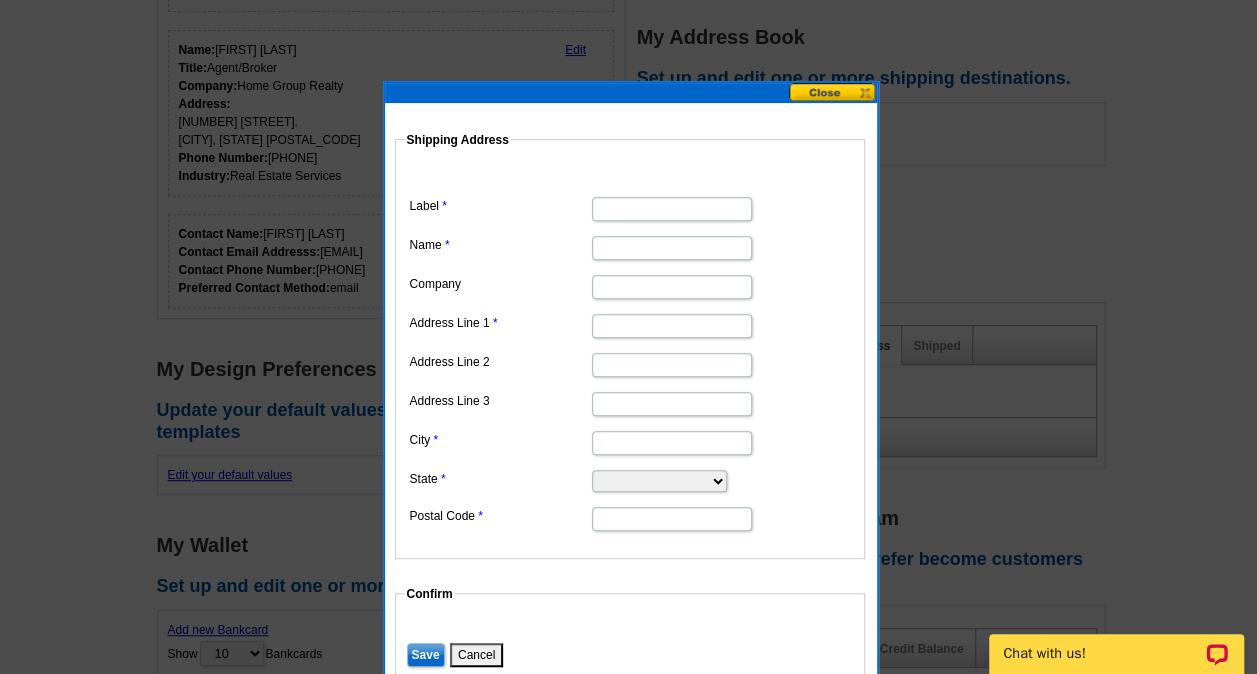 click at bounding box center (833, 92) 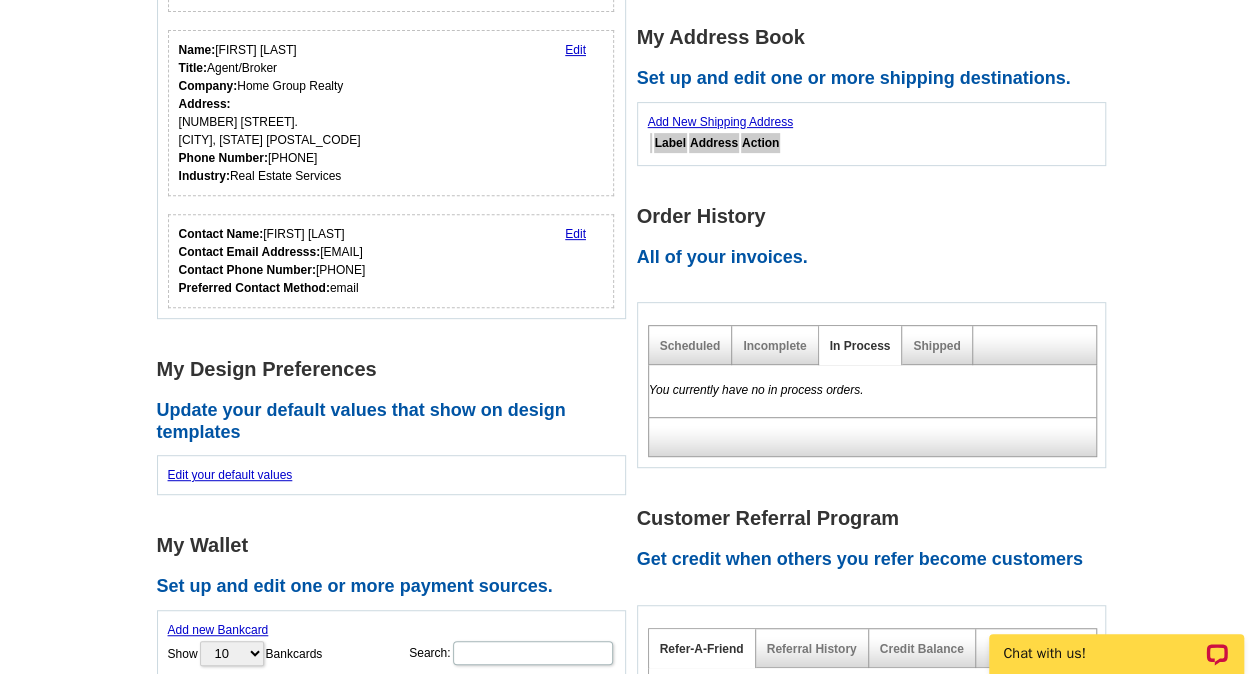 drag, startPoint x: 1245, startPoint y: 216, endPoint x: 1266, endPoint y: 344, distance: 129.71121 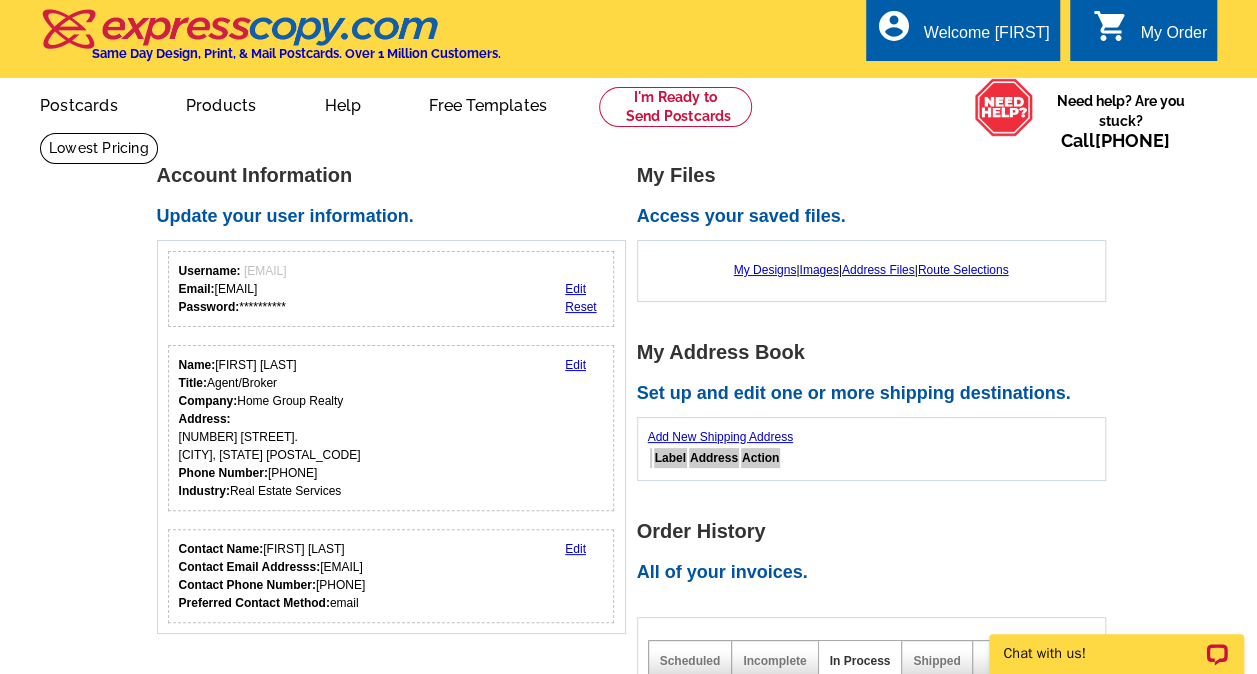 scroll, scrollTop: 0, scrollLeft: 0, axis: both 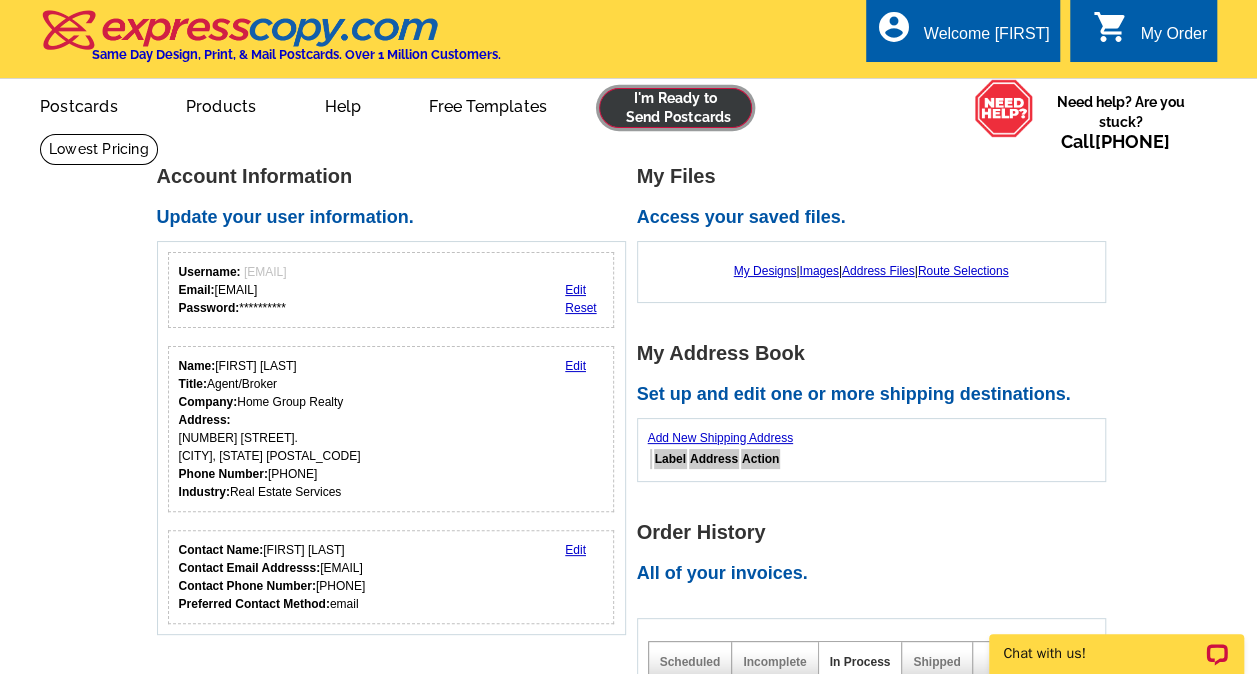 click at bounding box center (675, 108) 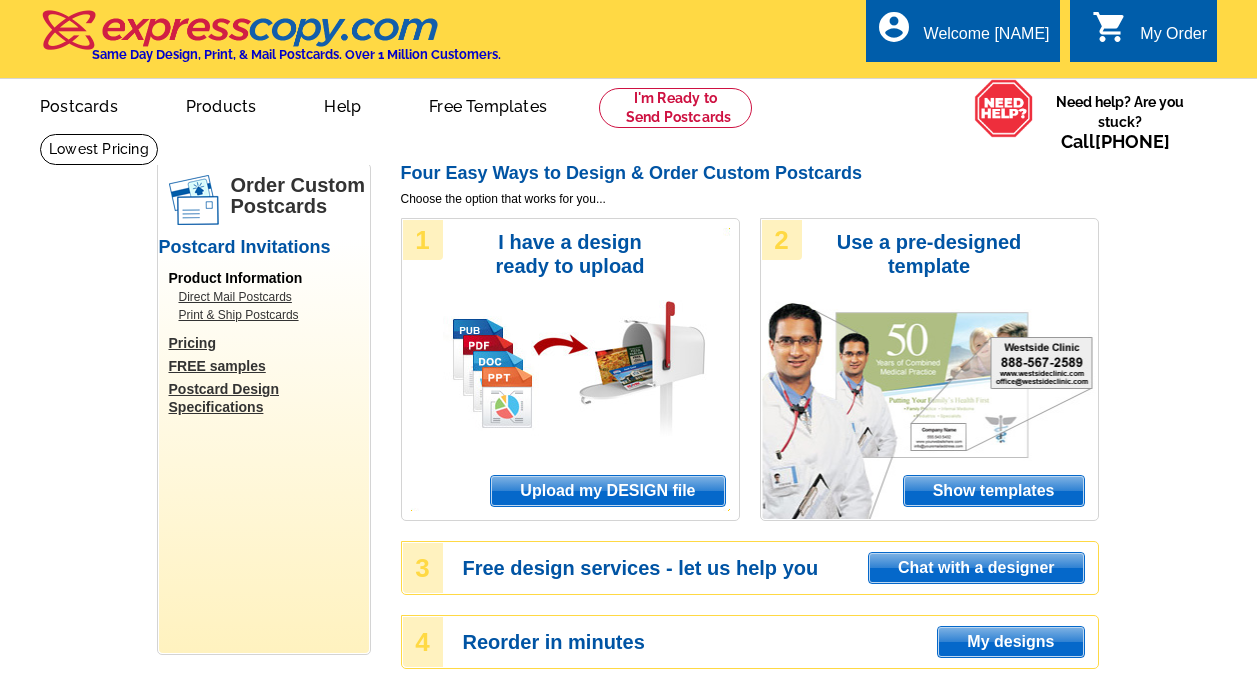 scroll, scrollTop: 0, scrollLeft: 0, axis: both 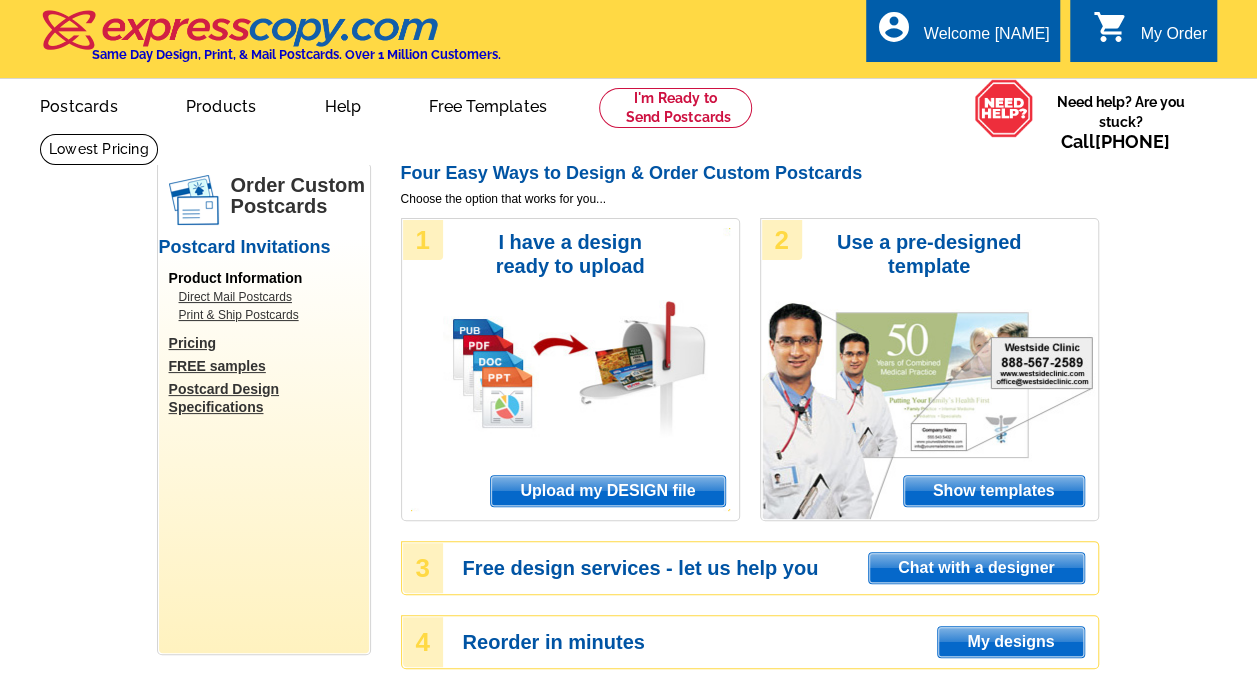 click on "Upload my DESIGN file" at bounding box center (607, 491) 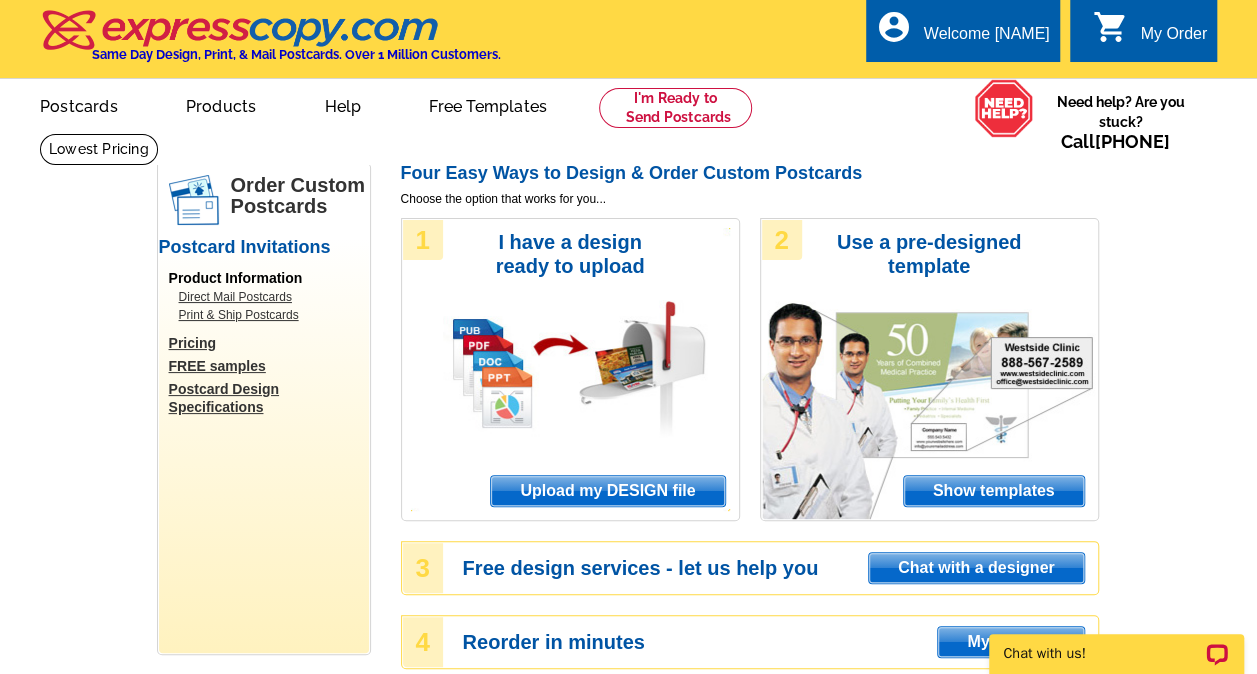 scroll, scrollTop: 0, scrollLeft: 0, axis: both 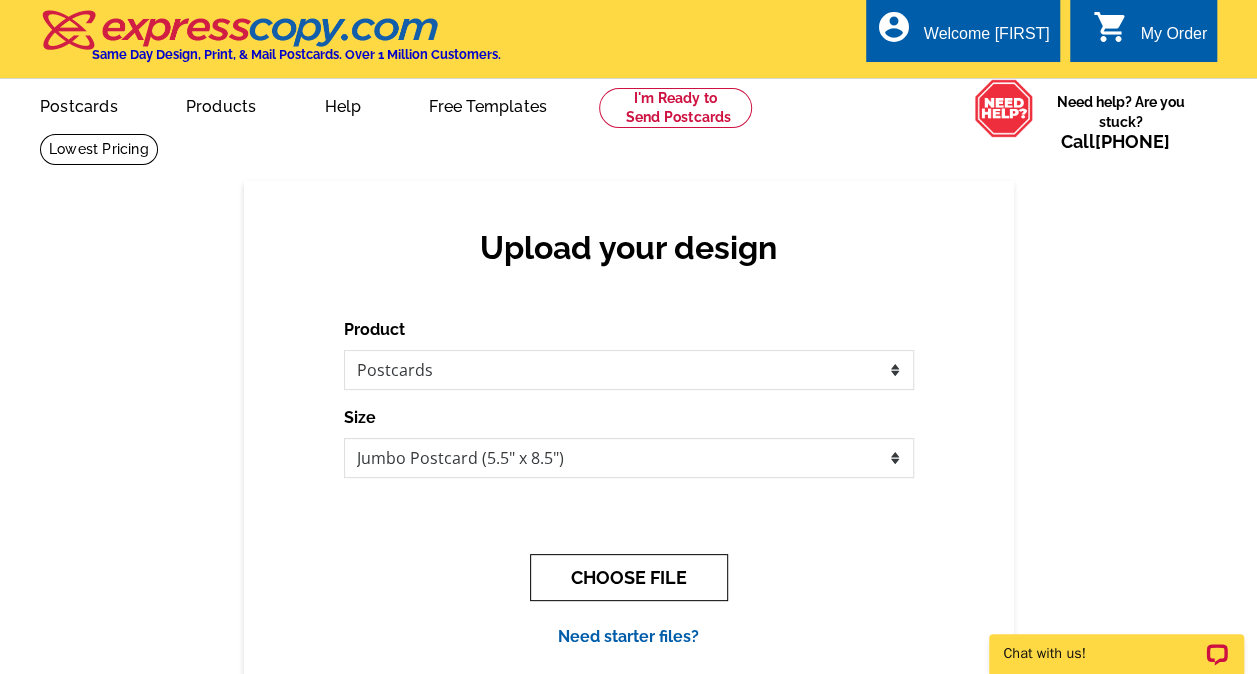 click on "CHOOSE FILE" at bounding box center [629, 577] 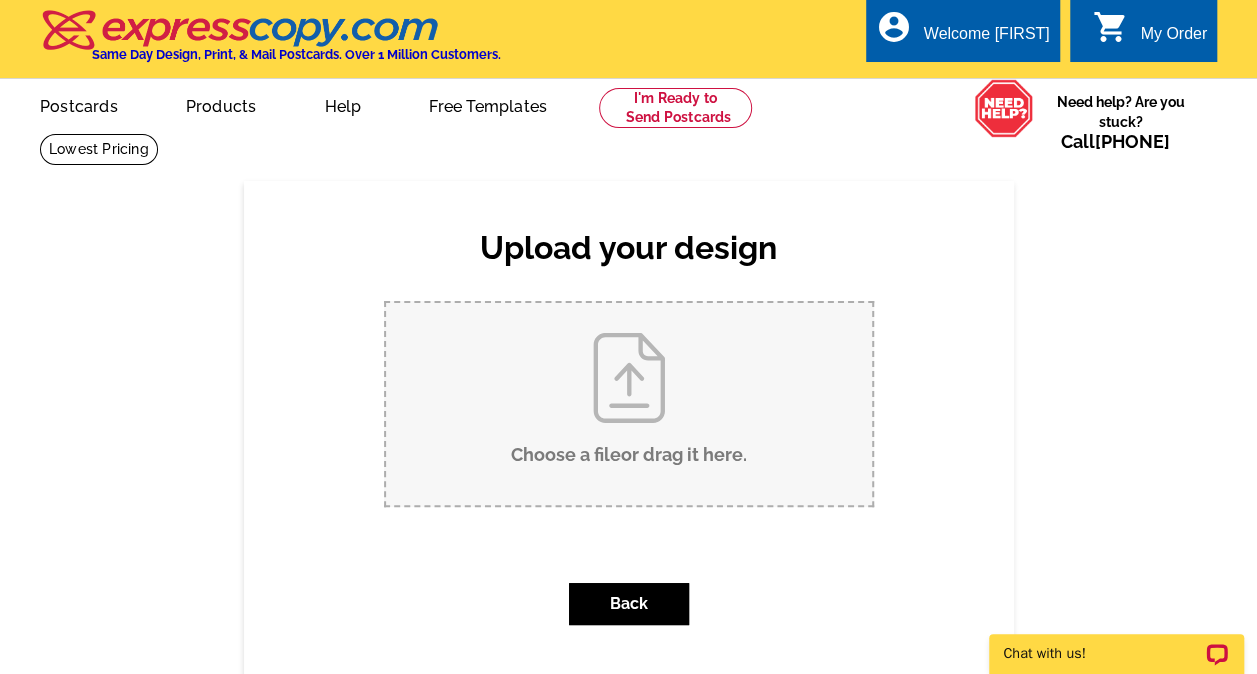 click on "Choose a file  or drag it here ." at bounding box center (629, 404) 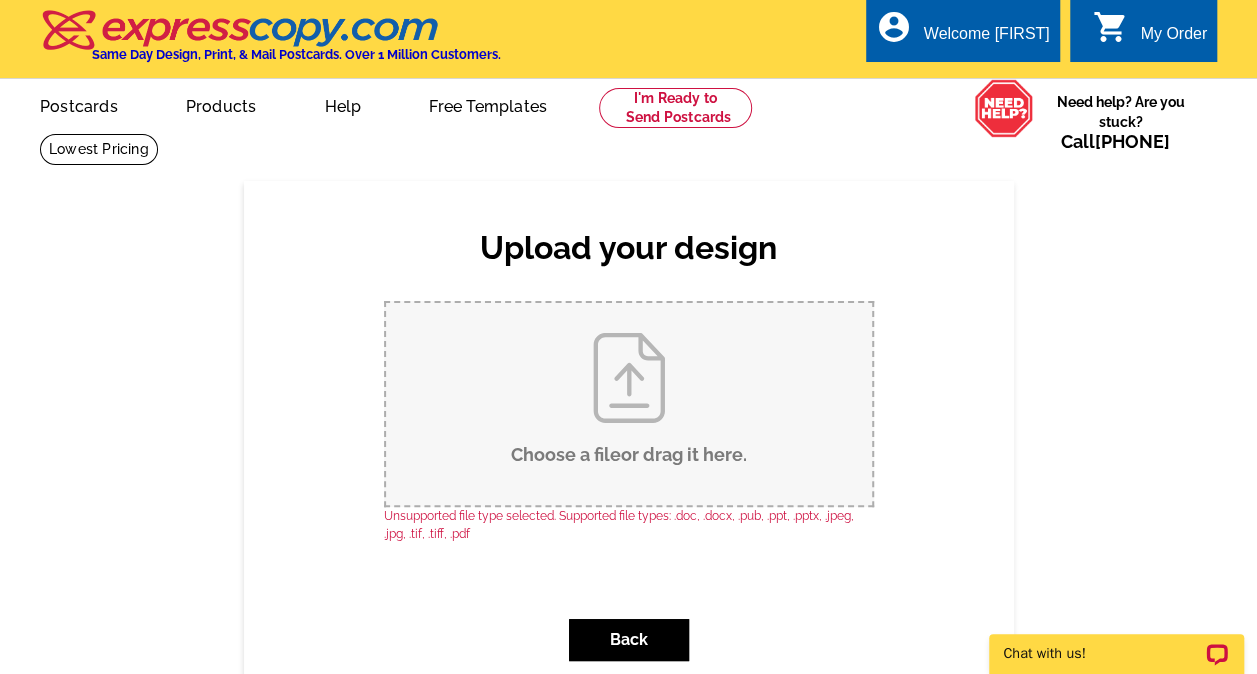 scroll, scrollTop: 0, scrollLeft: 0, axis: both 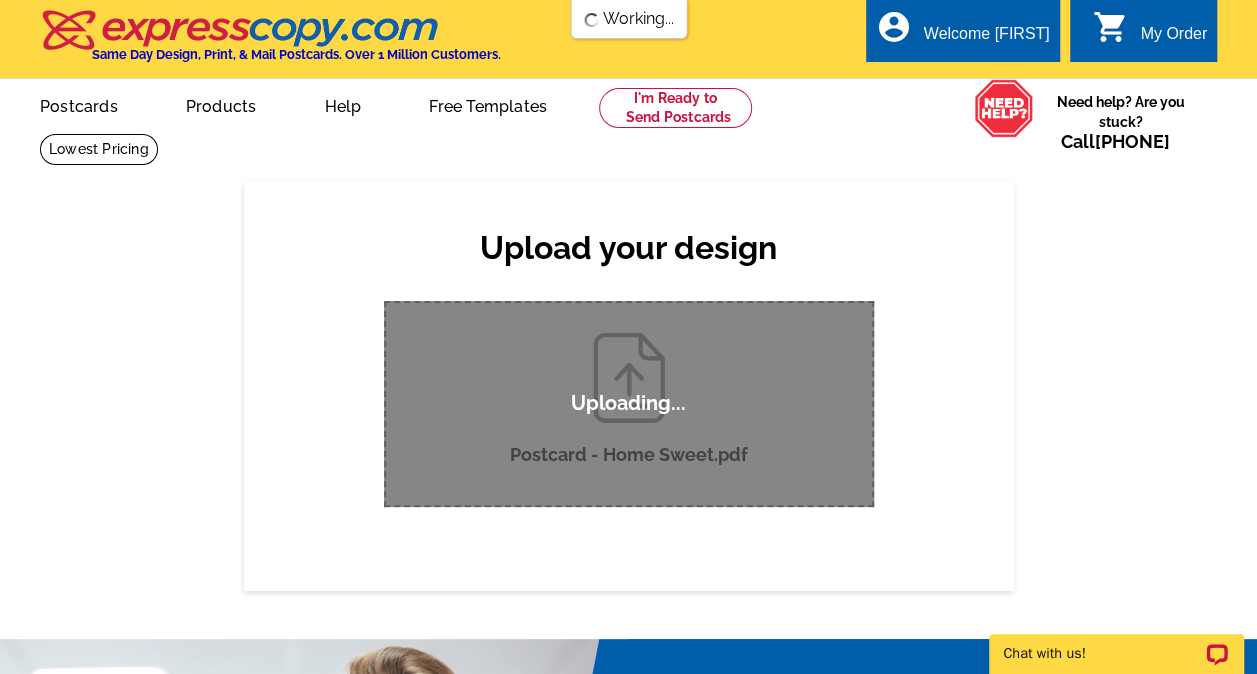 type 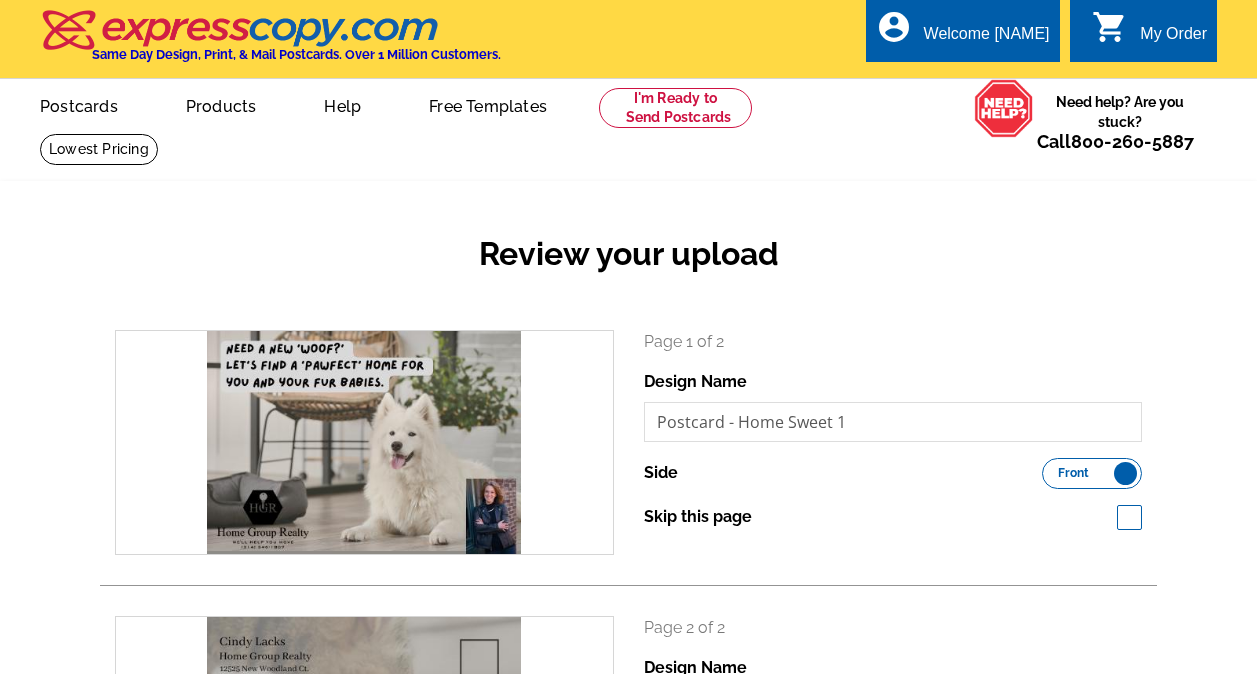 scroll, scrollTop: 0, scrollLeft: 0, axis: both 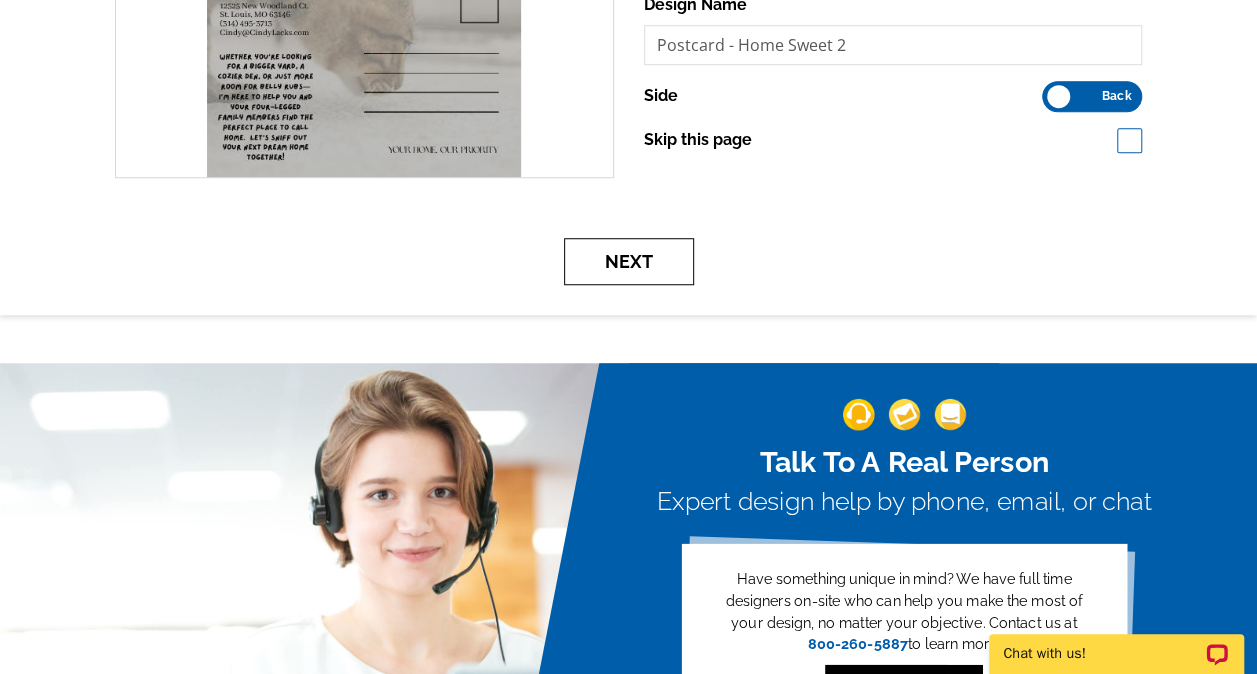 click on "Next" at bounding box center (629, 261) 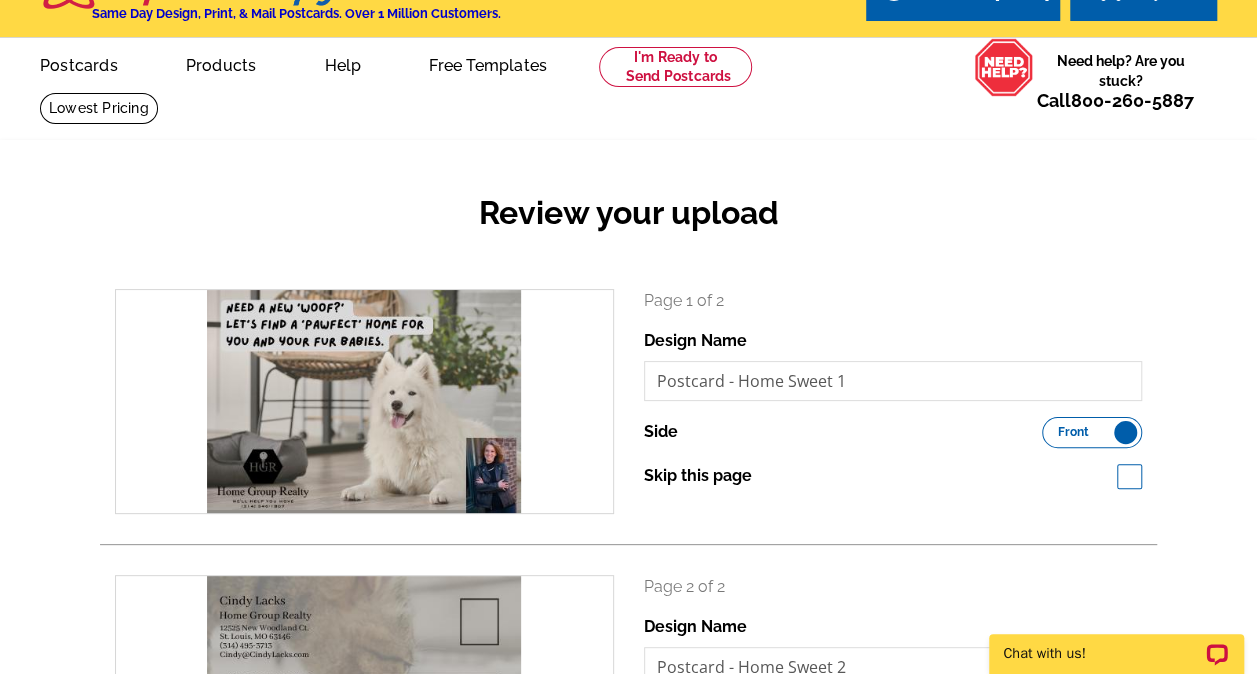 scroll, scrollTop: 0, scrollLeft: 0, axis: both 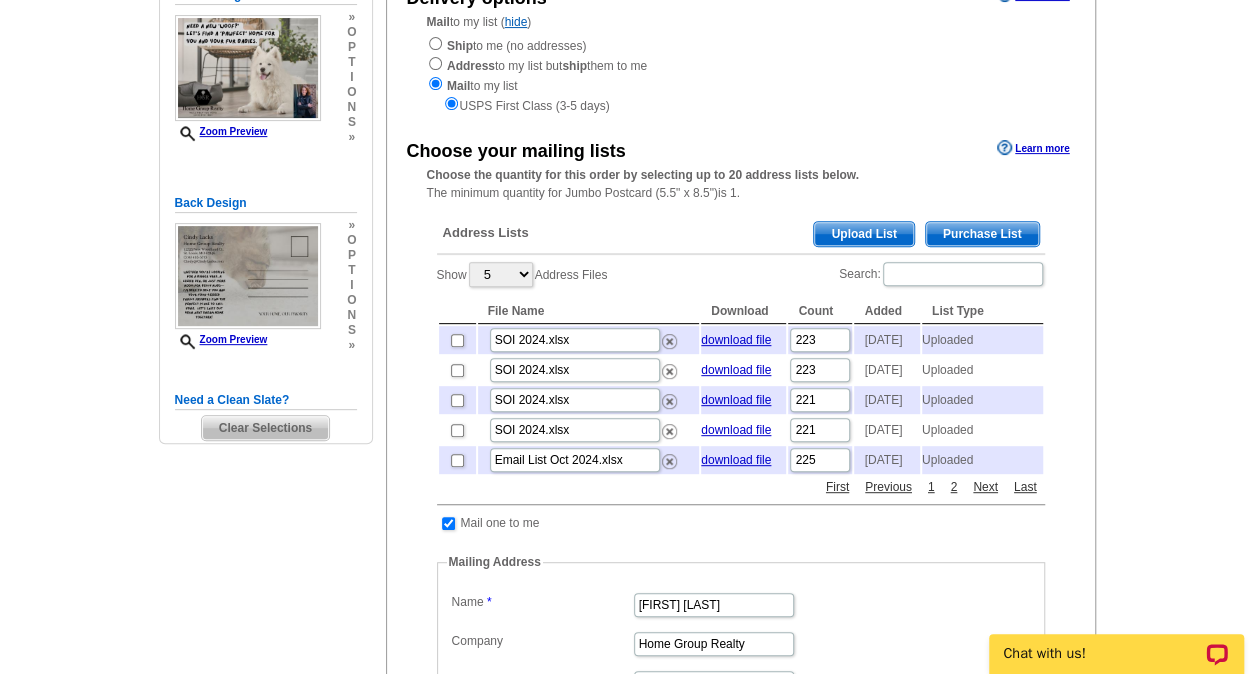 click on "Upload List" at bounding box center (863, 234) 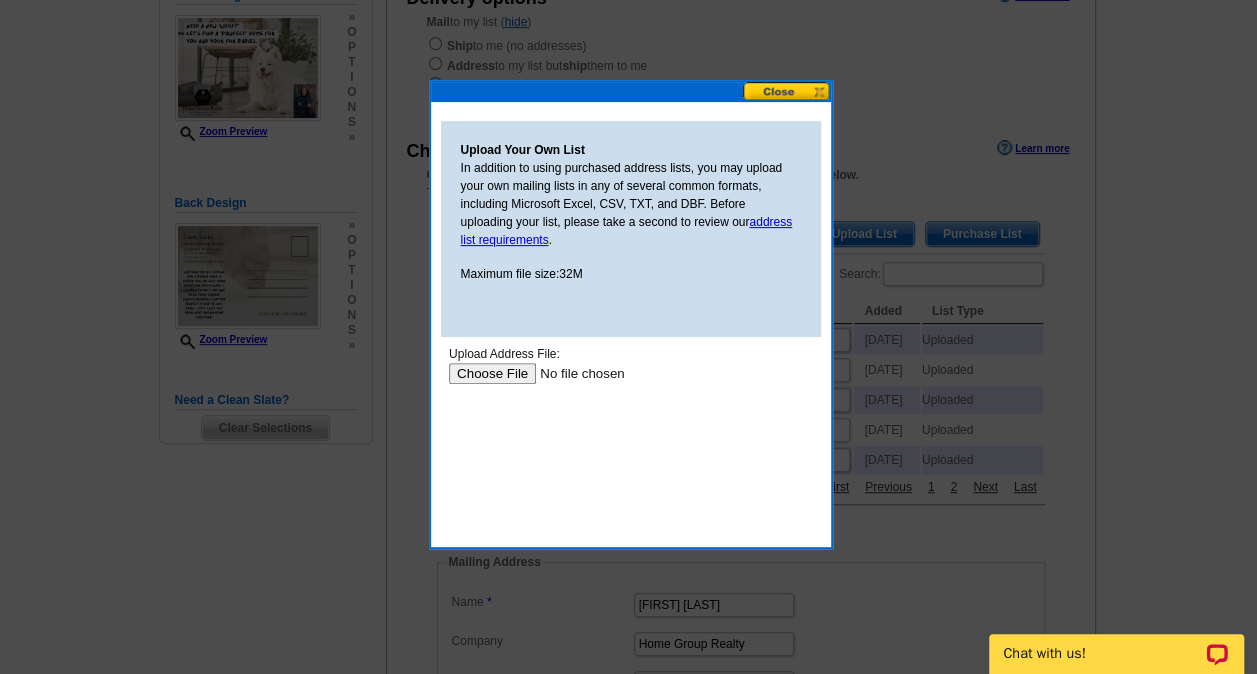 scroll, scrollTop: 0, scrollLeft: 0, axis: both 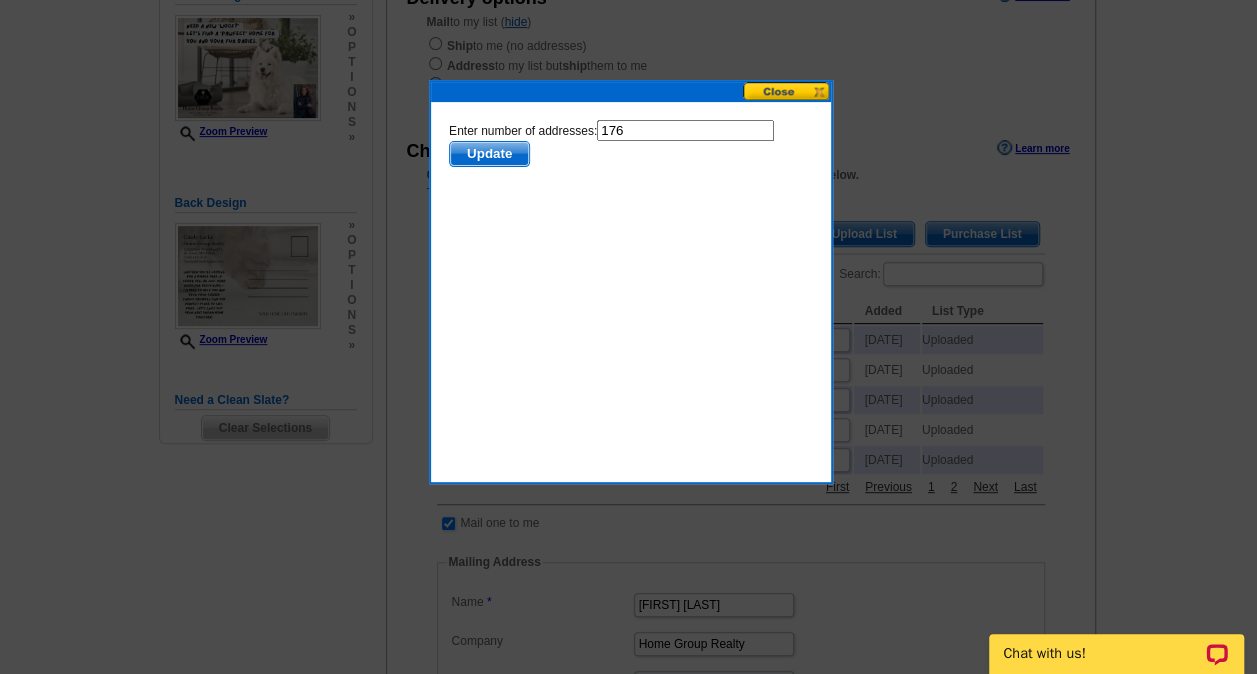 click on "Update" at bounding box center [488, 154] 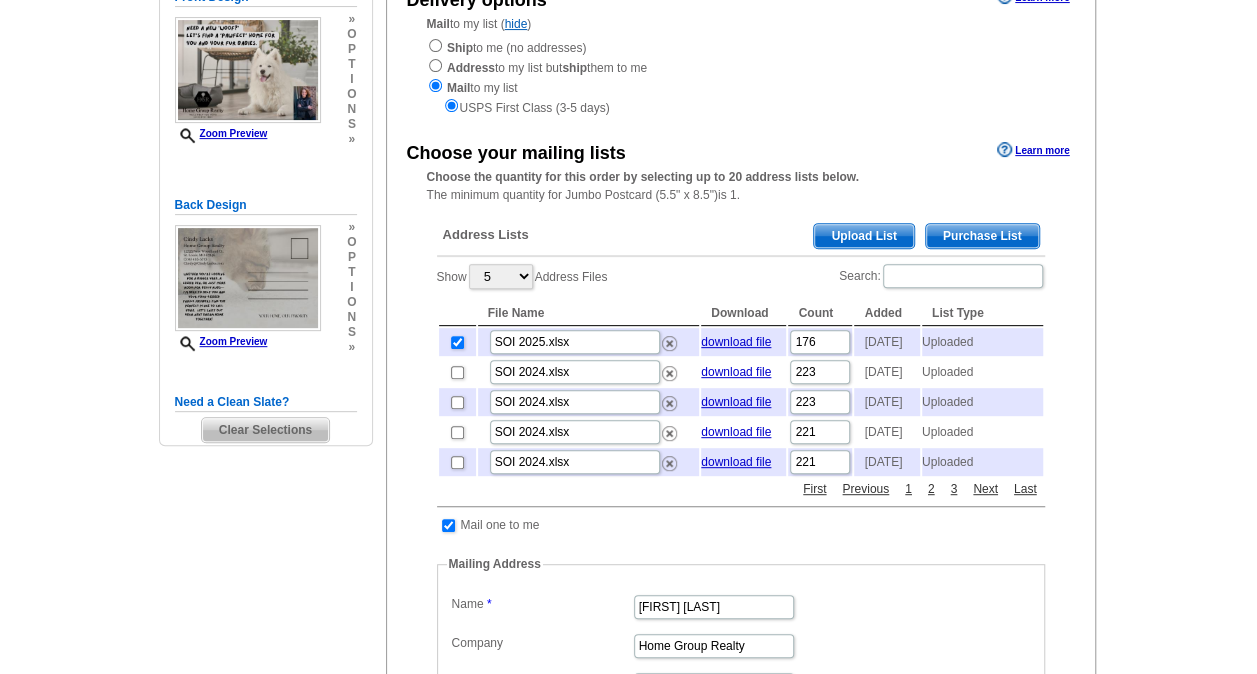 scroll, scrollTop: 258, scrollLeft: 0, axis: vertical 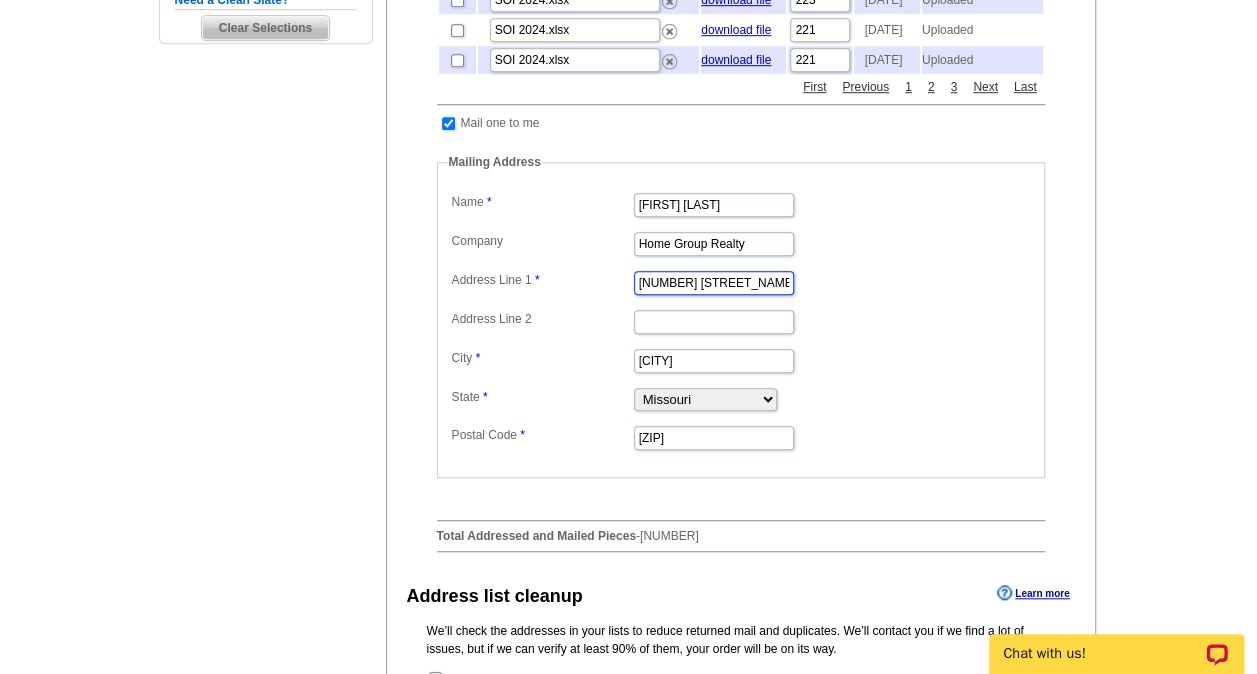 click on "[NUMBER] [STREET]." at bounding box center [714, 283] 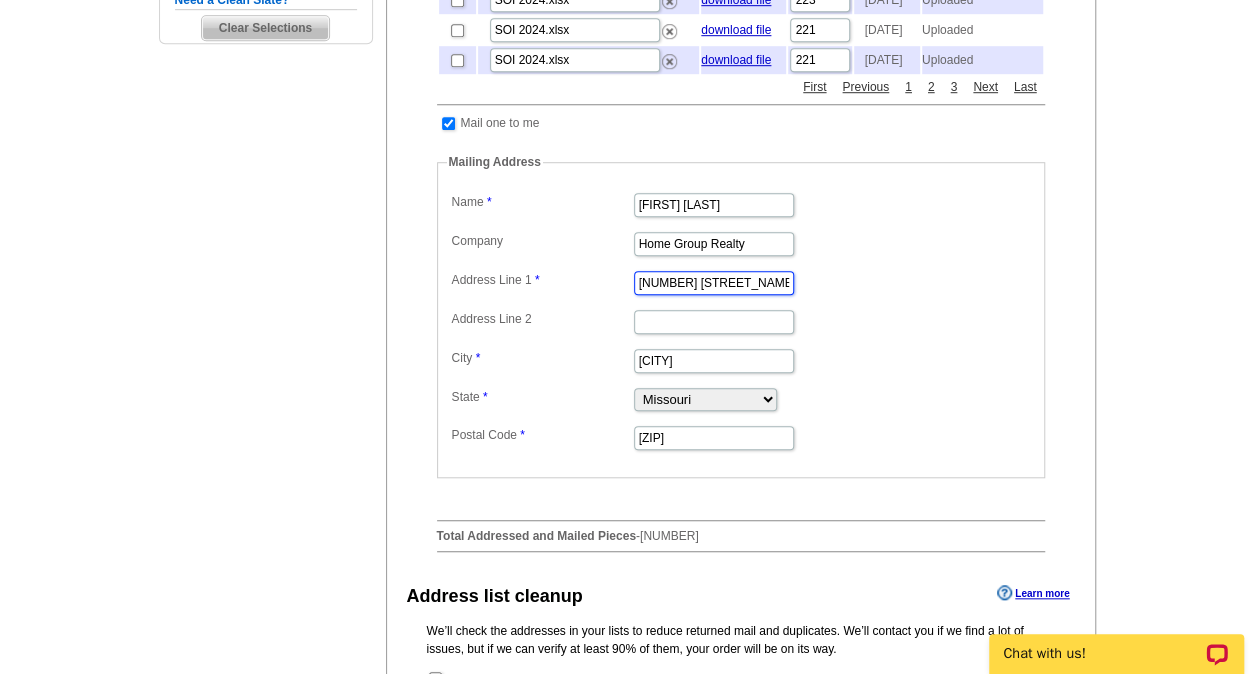 click on "[NUMBER] [STREET]." at bounding box center (714, 283) 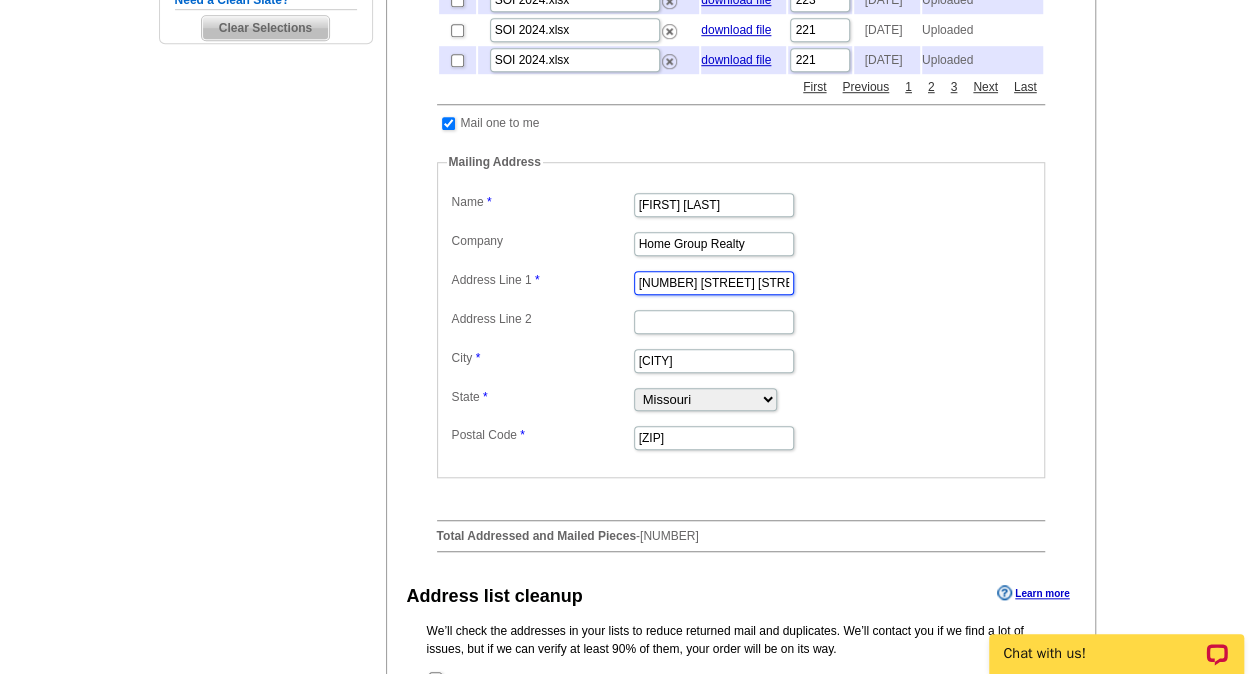 type on "12525 New Woodland Ct." 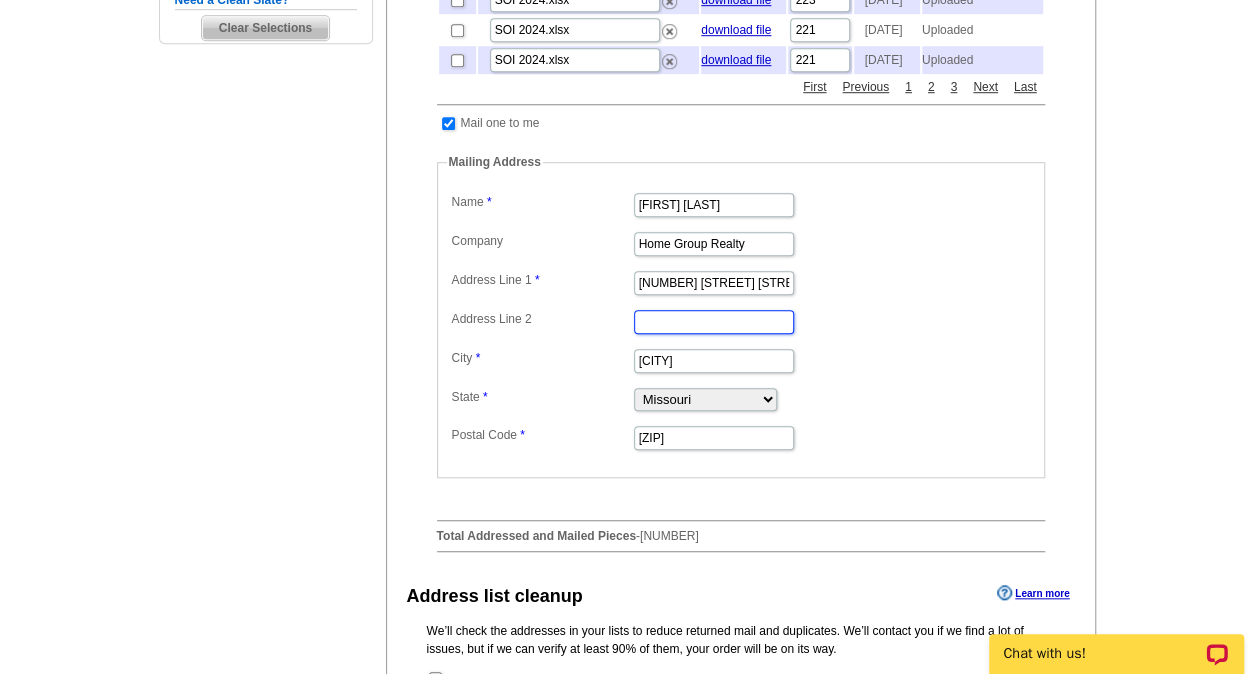 scroll, scrollTop: 0, scrollLeft: 0, axis: both 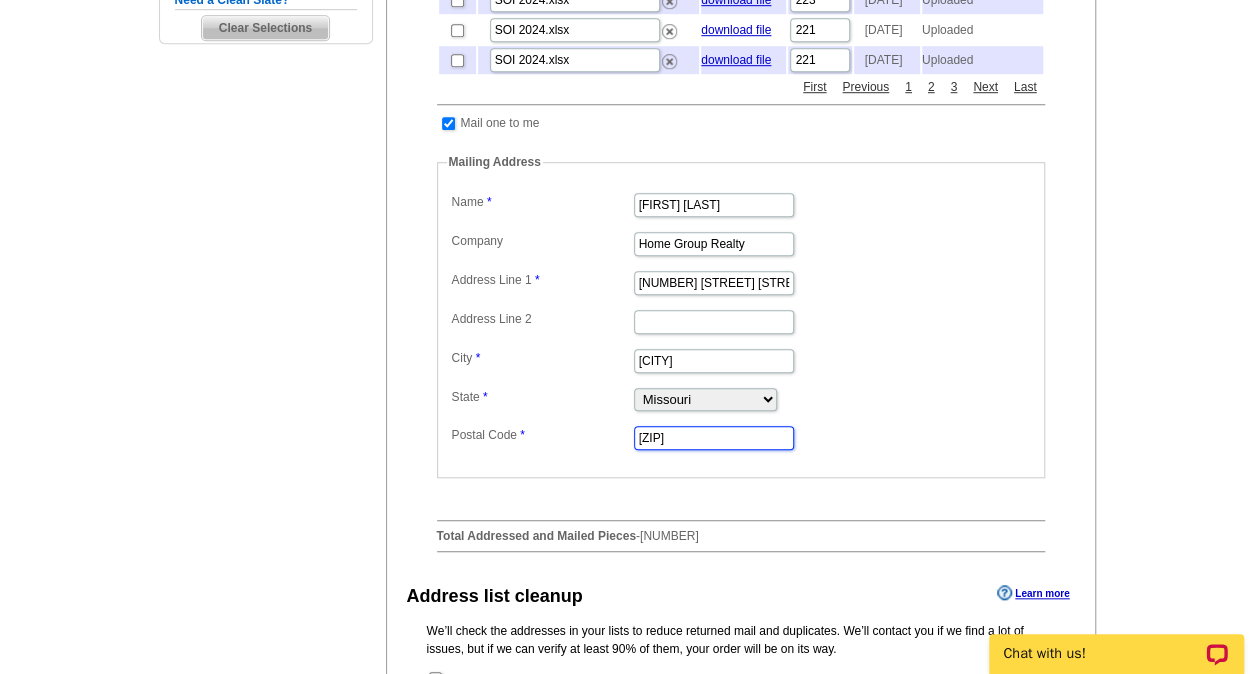 type on "63146" 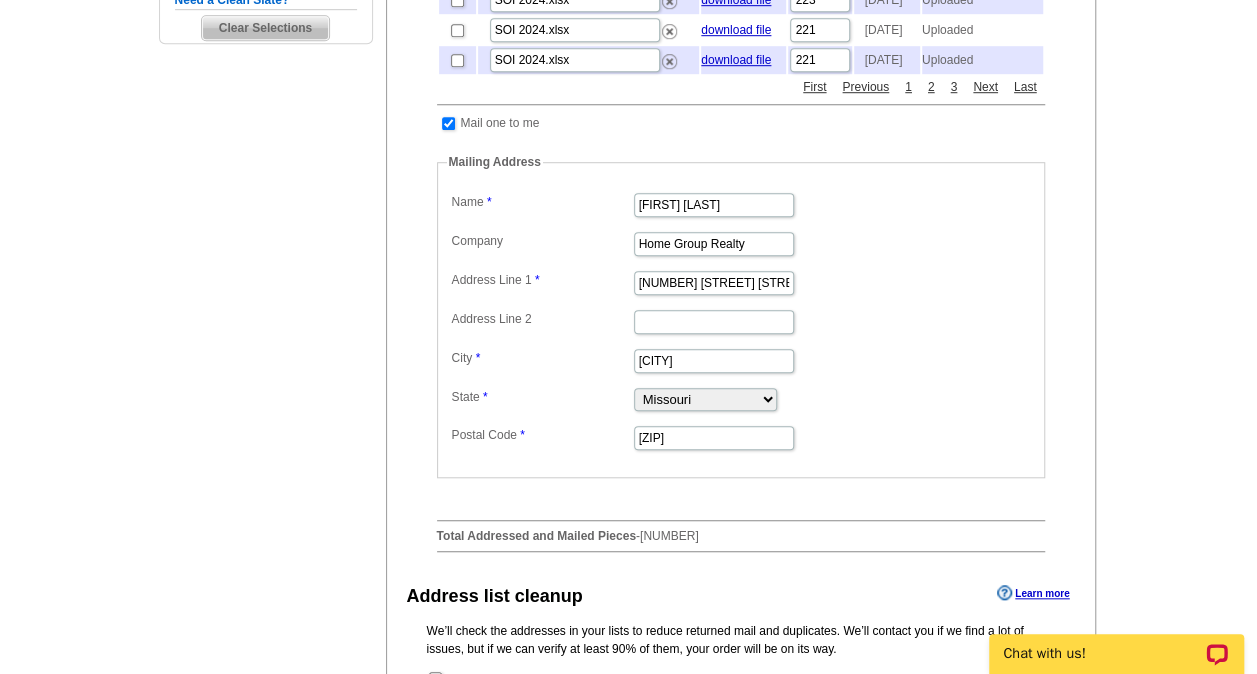 click at bounding box center [741, 320] 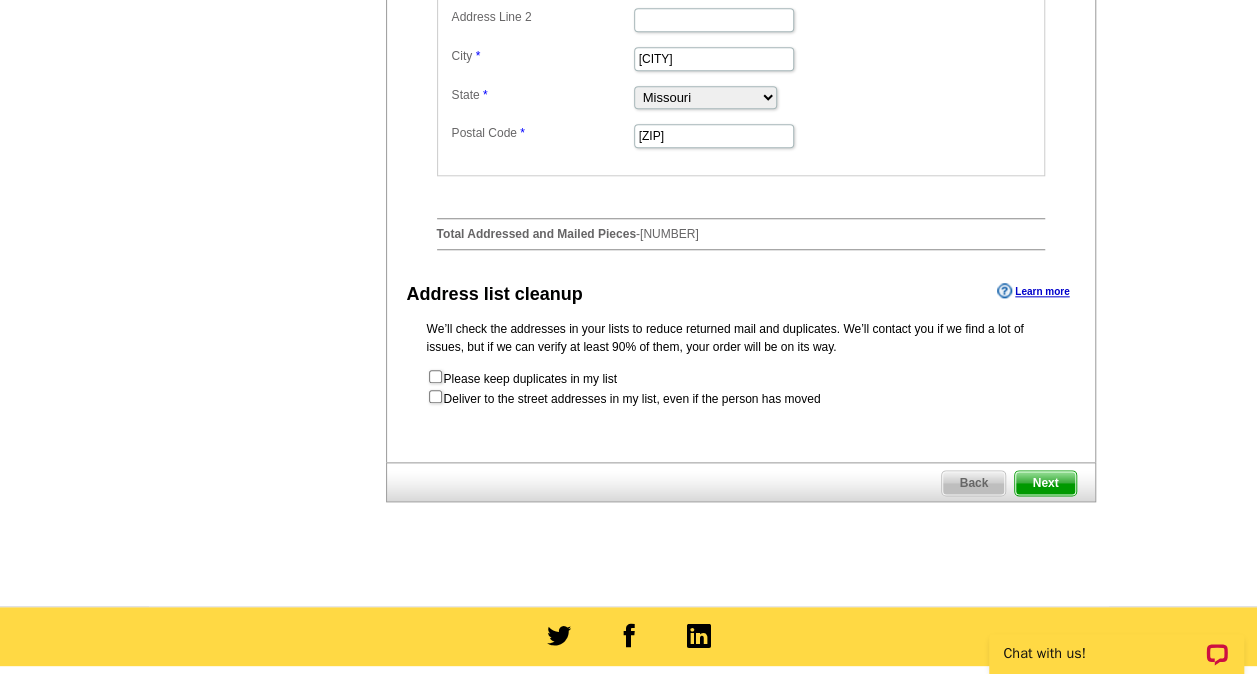 scroll, scrollTop: 973, scrollLeft: 0, axis: vertical 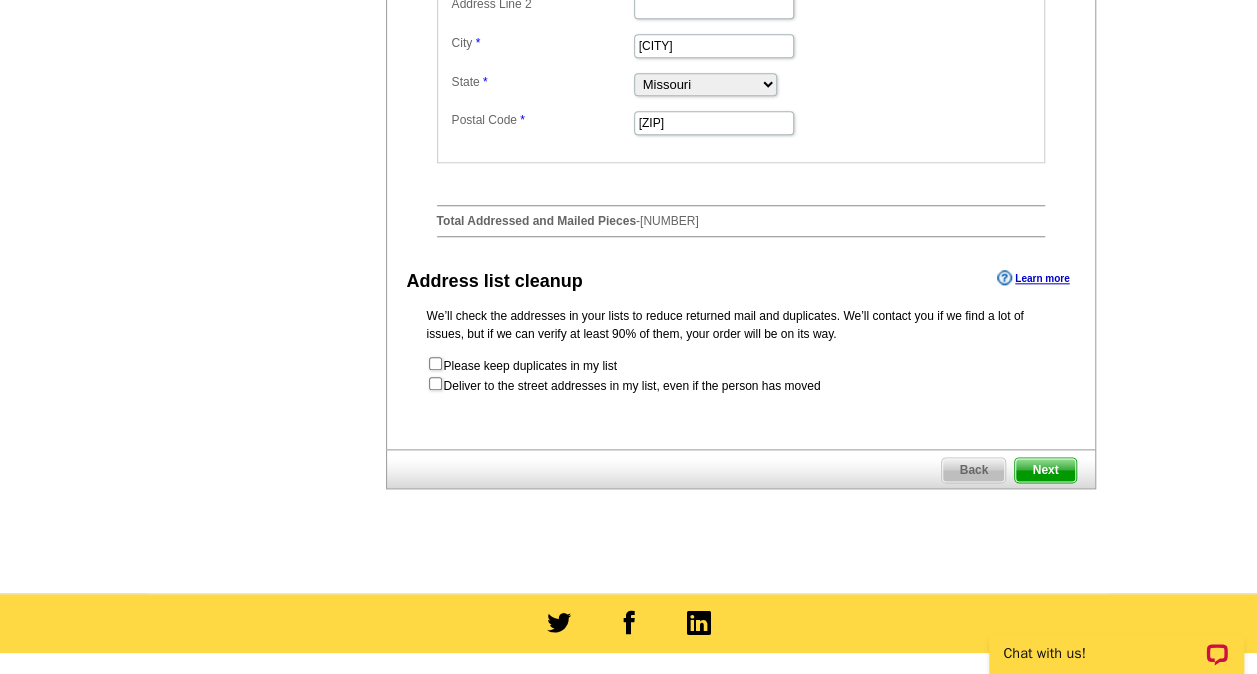 drag, startPoint x: 1252, startPoint y: 446, endPoint x: 1244, endPoint y: 311, distance: 135.23683 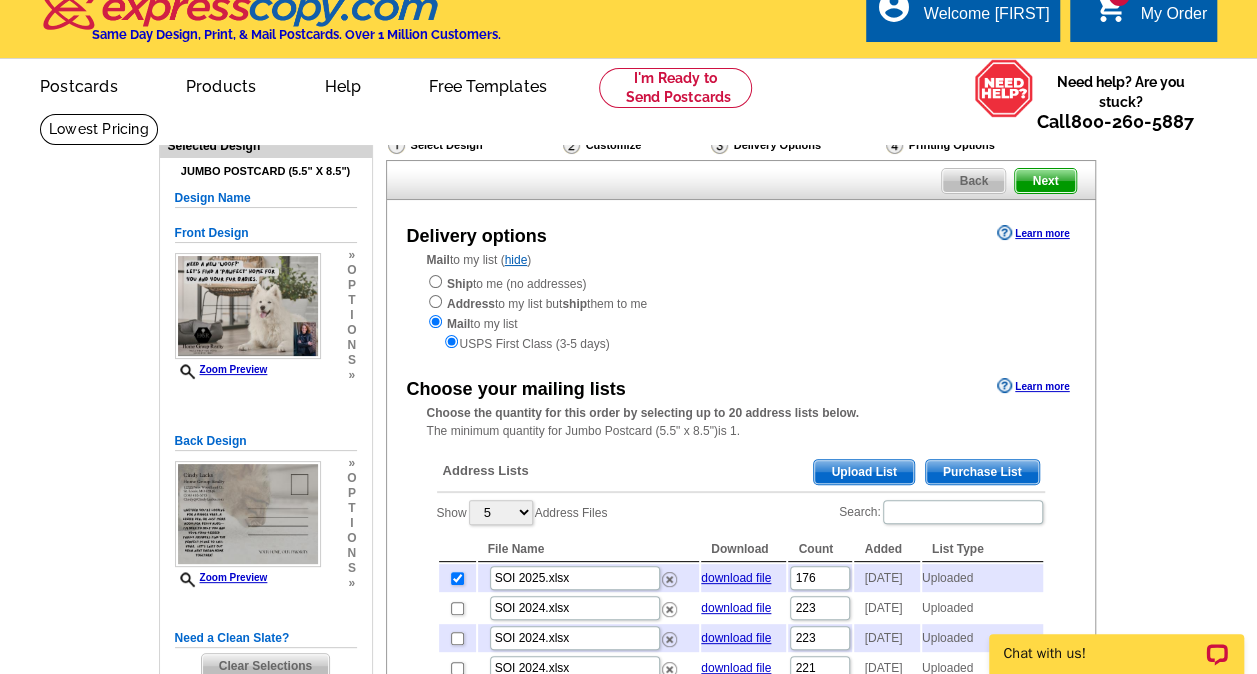 scroll, scrollTop: 0, scrollLeft: 0, axis: both 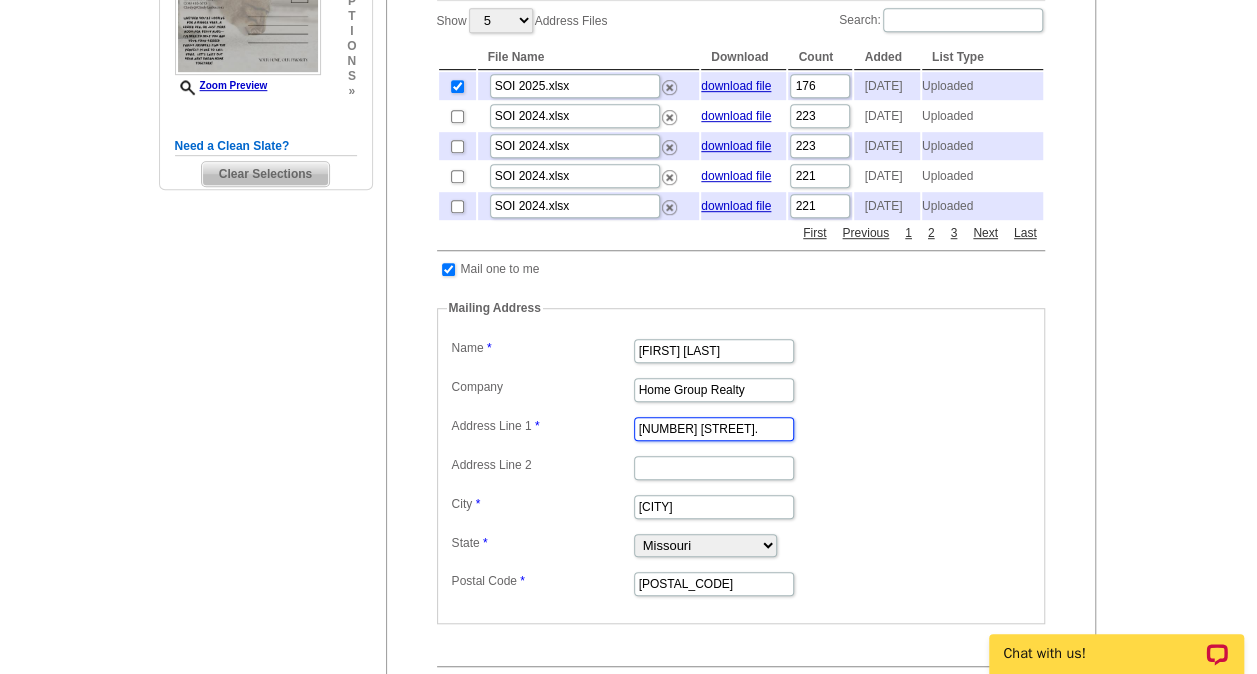 click on "[NUMBER] [STREET]." at bounding box center [714, 429] 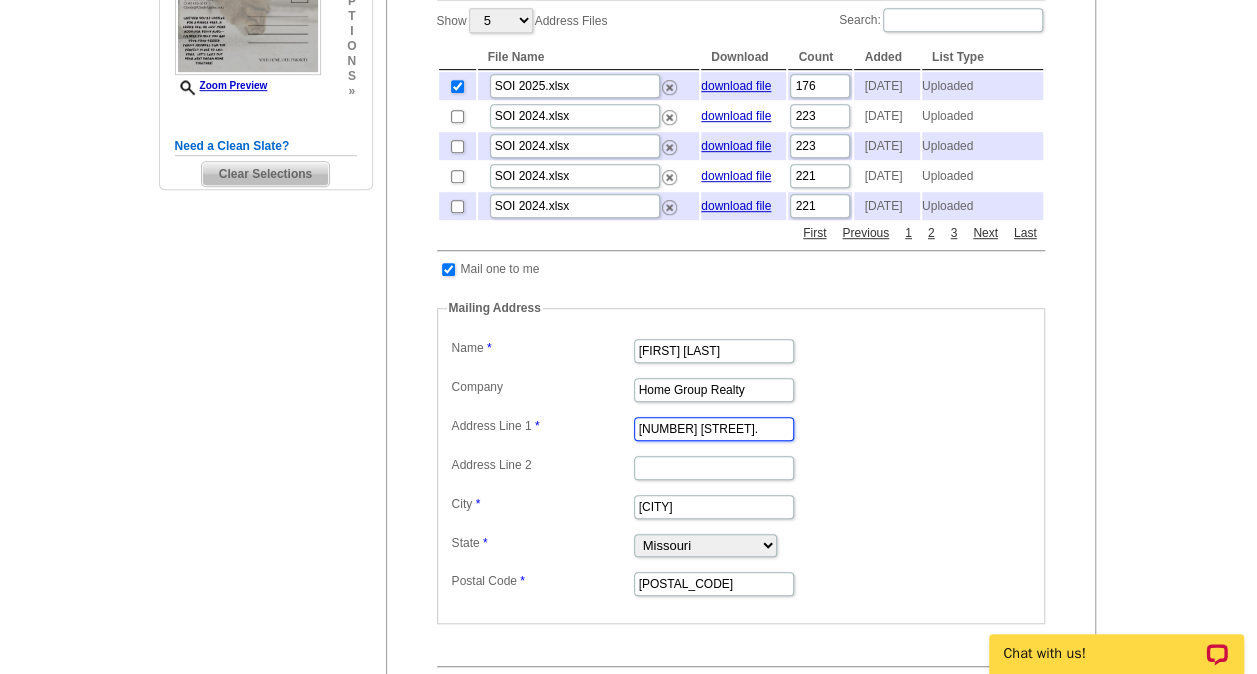 type on "12525 New Woodland Ct." 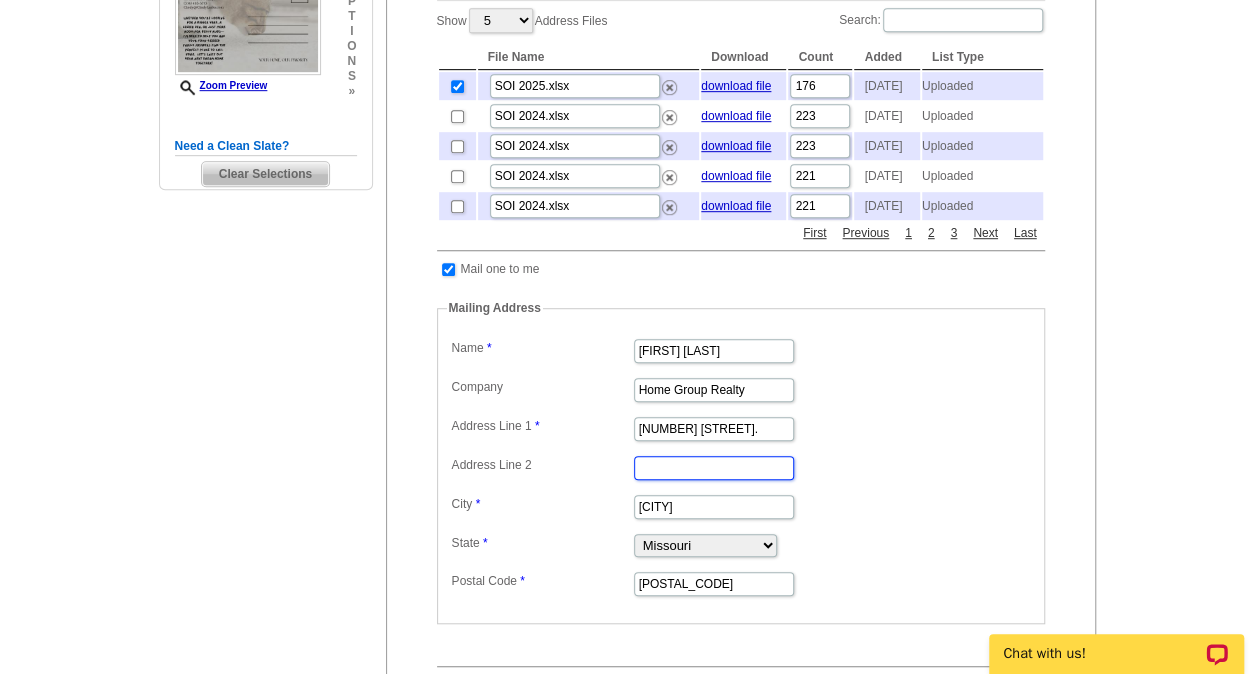 scroll, scrollTop: 0, scrollLeft: 0, axis: both 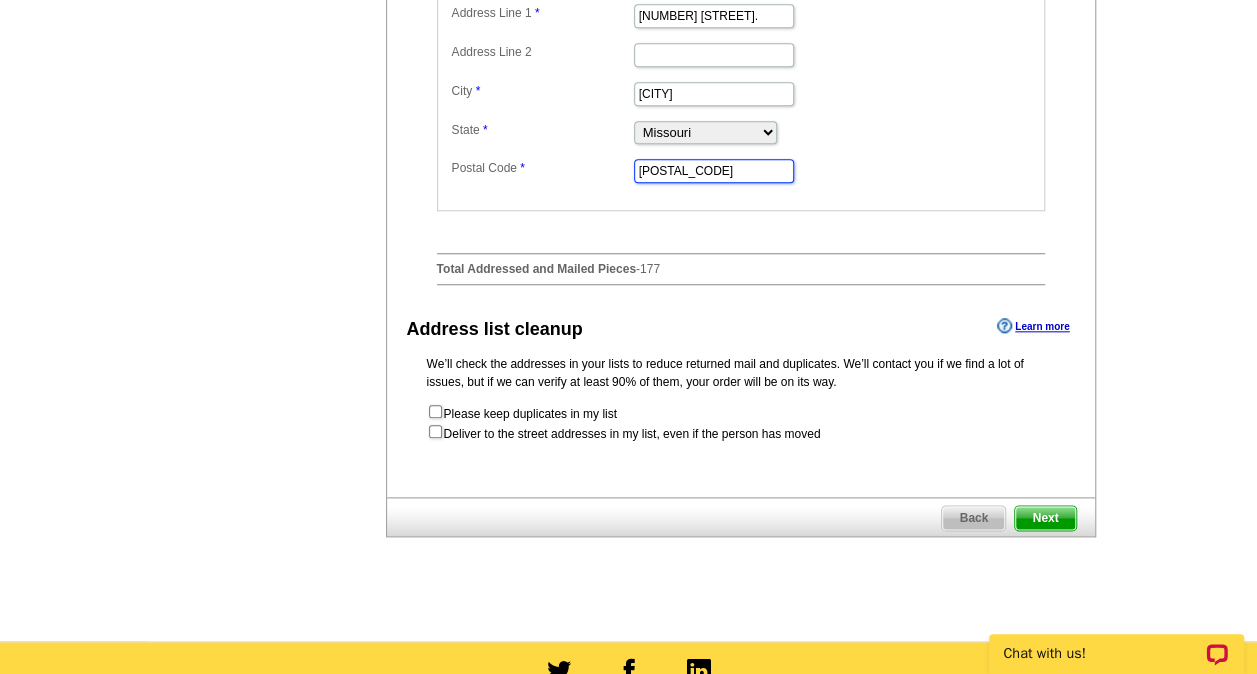 type on "63146" 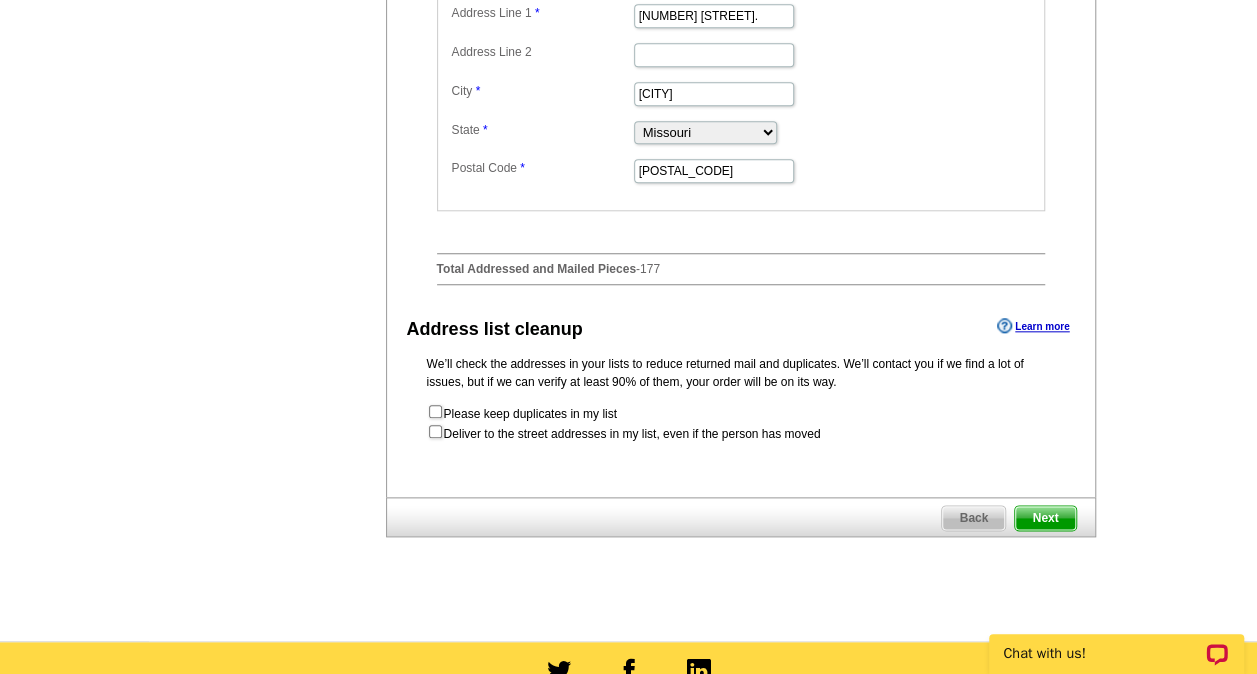 click on "Next" at bounding box center [1045, 518] 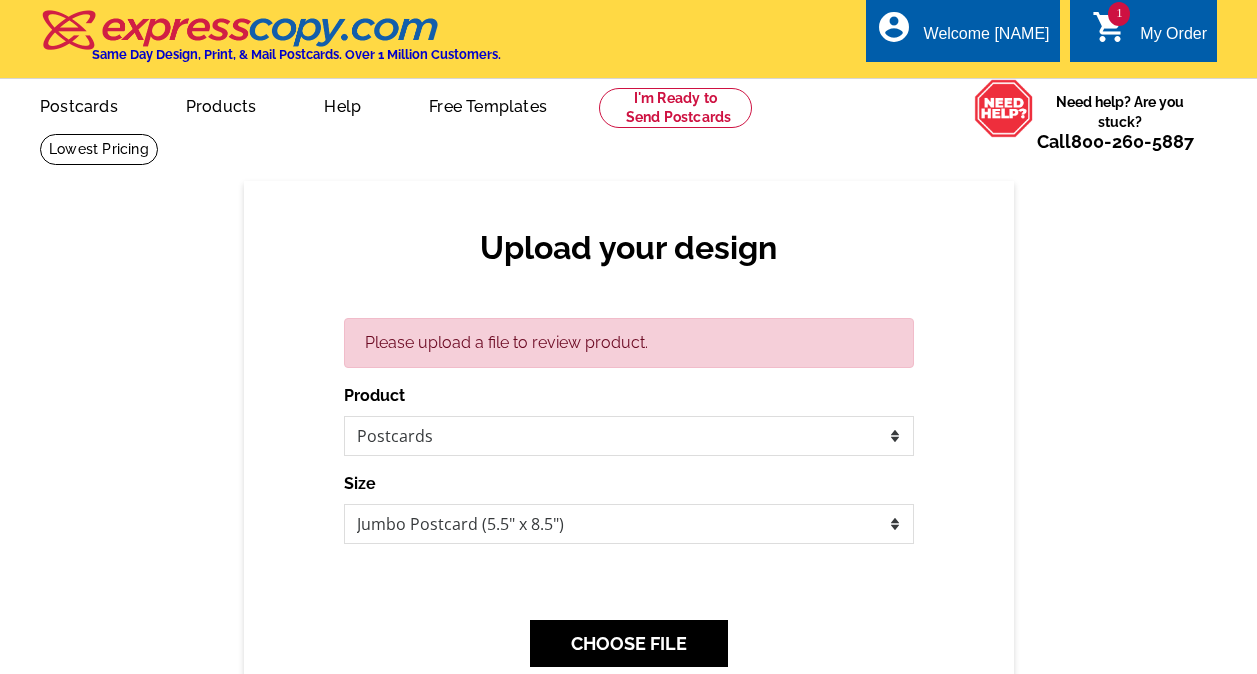 scroll, scrollTop: 0, scrollLeft: 0, axis: both 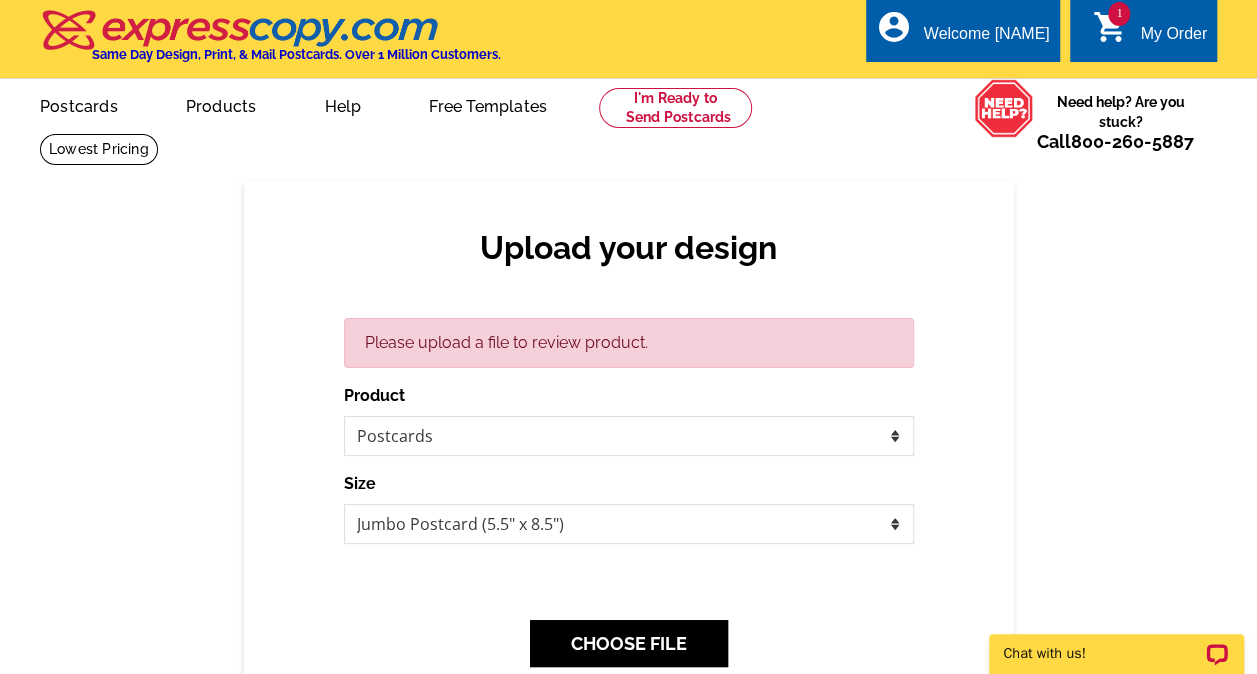 click on "My Order" at bounding box center (1173, 39) 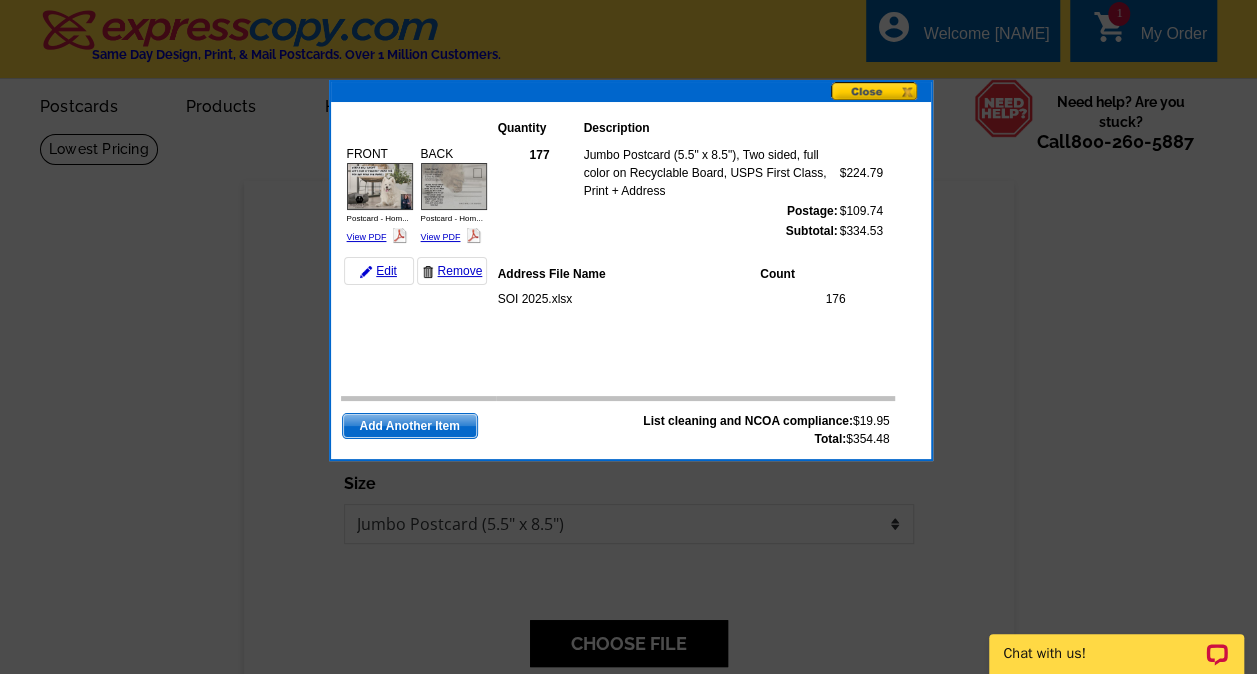 click at bounding box center (881, 92) 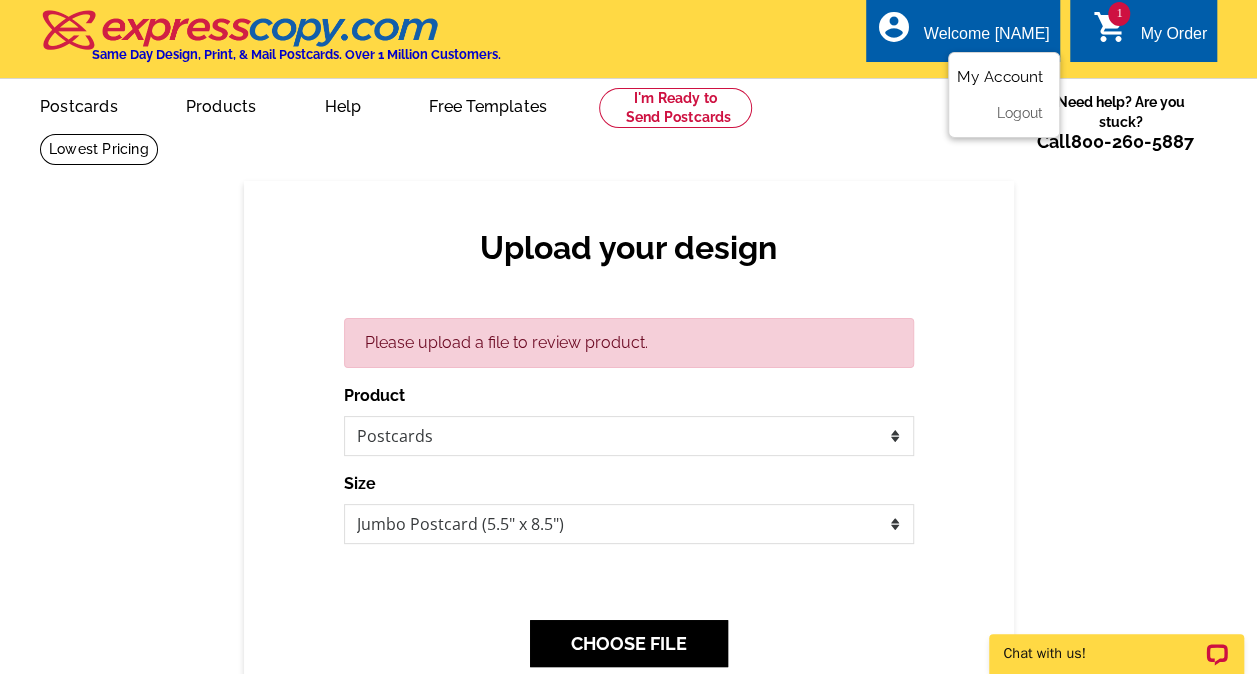 click on "My Account" at bounding box center (1000, 77) 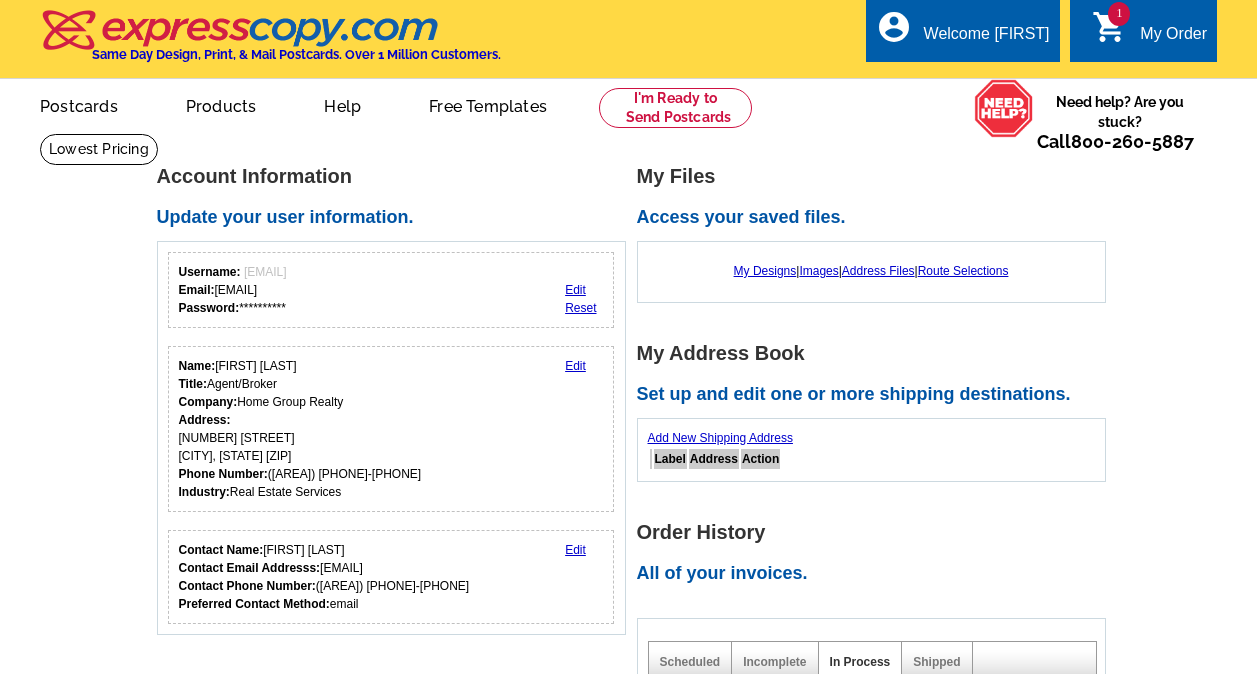 scroll, scrollTop: 0, scrollLeft: 0, axis: both 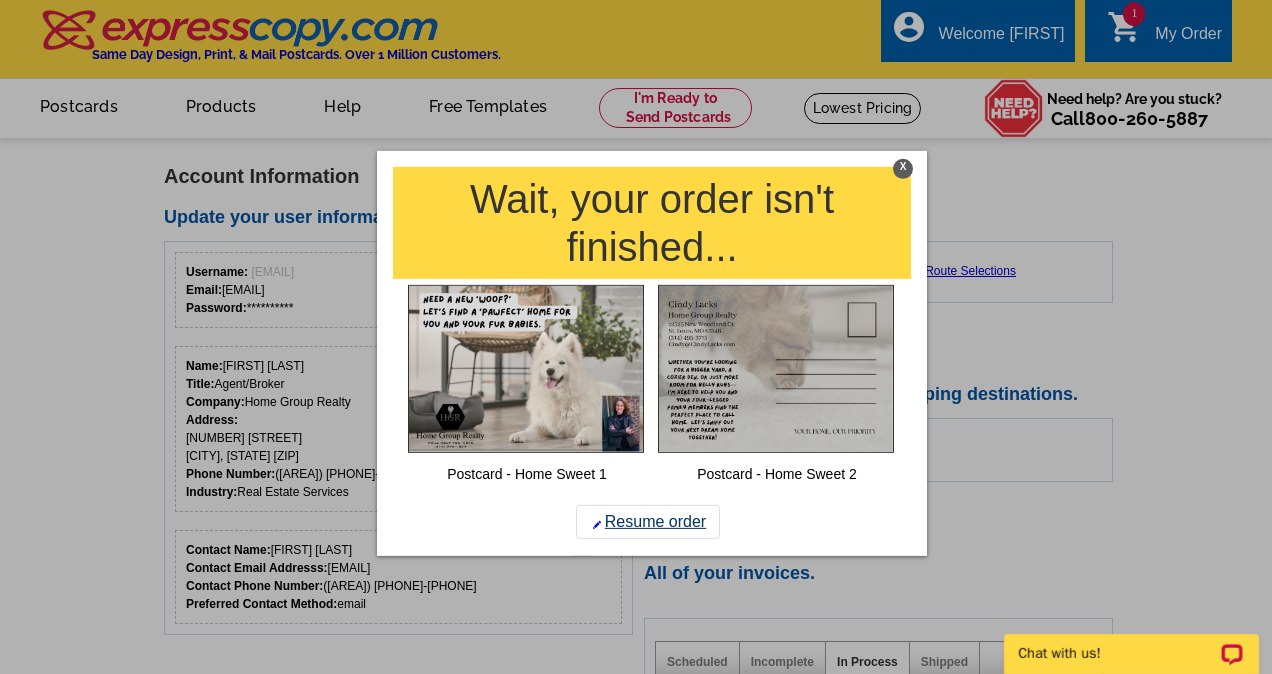 click on "Resume order" at bounding box center (648, 522) 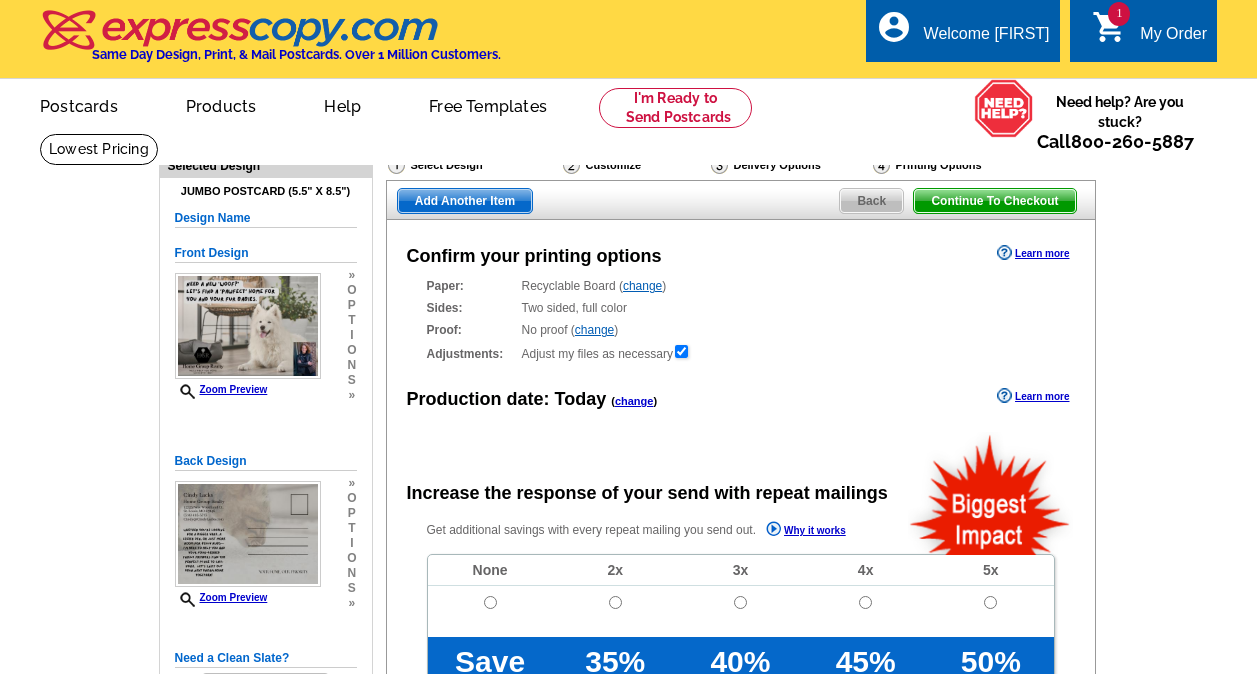 scroll, scrollTop: 0, scrollLeft: 0, axis: both 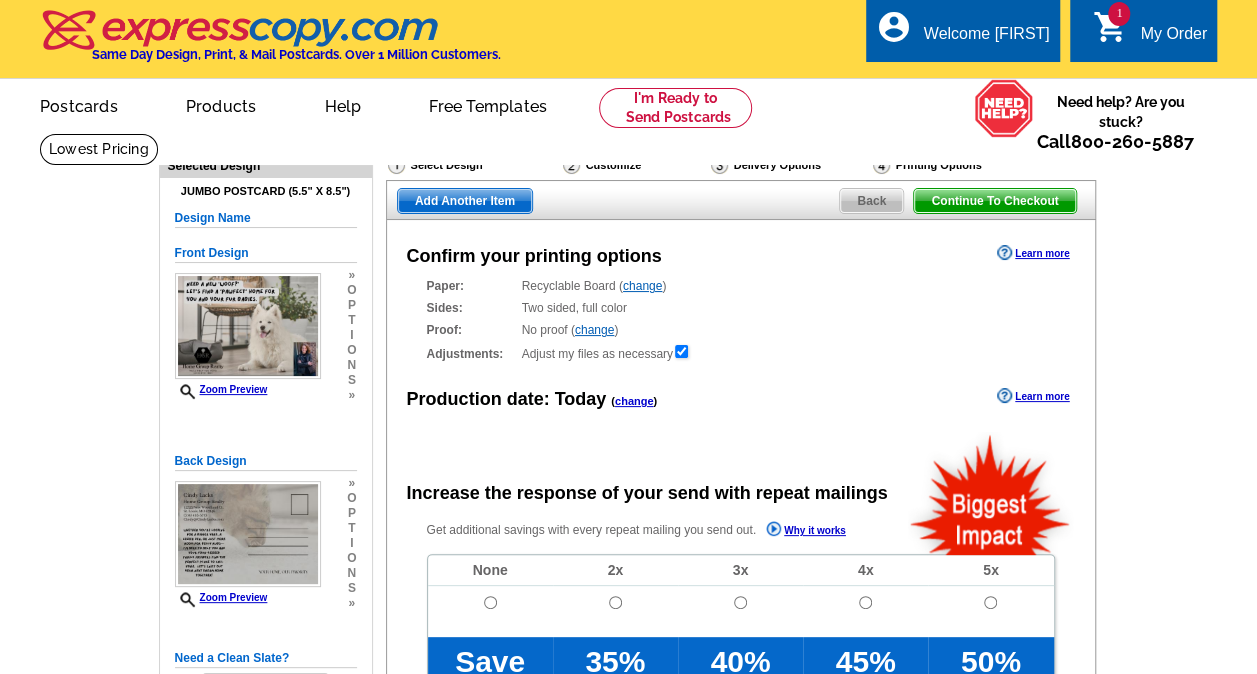 radio on "false" 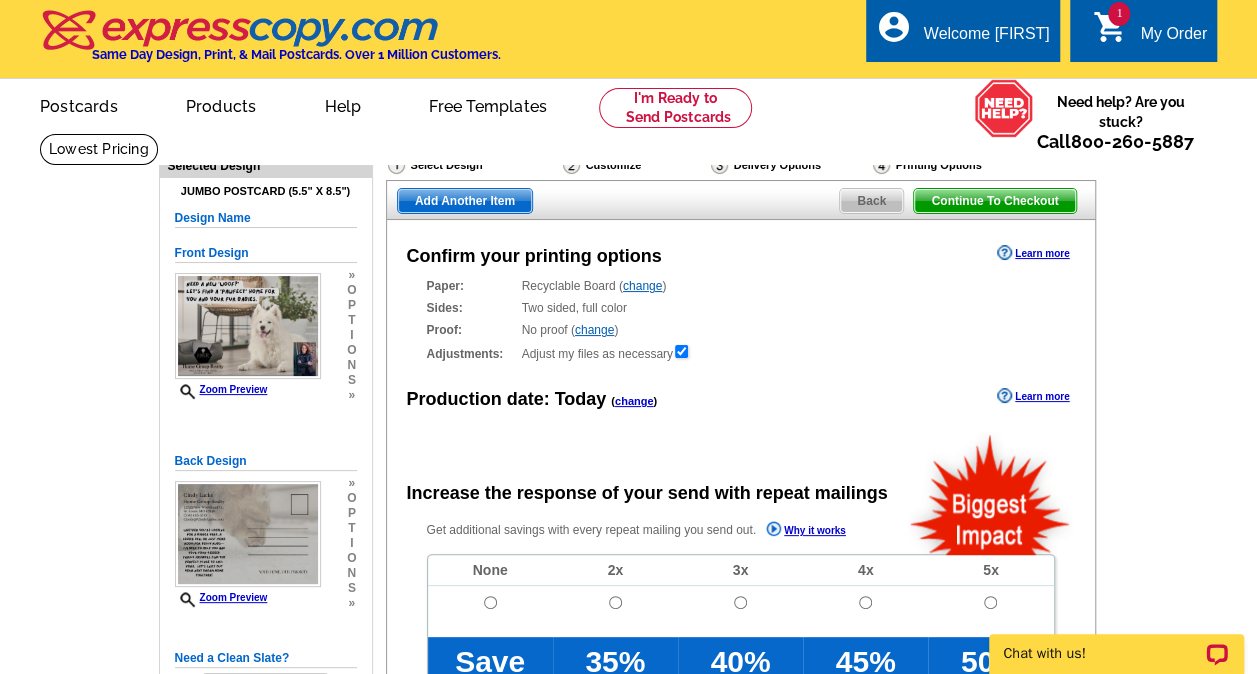 scroll, scrollTop: 0, scrollLeft: 0, axis: both 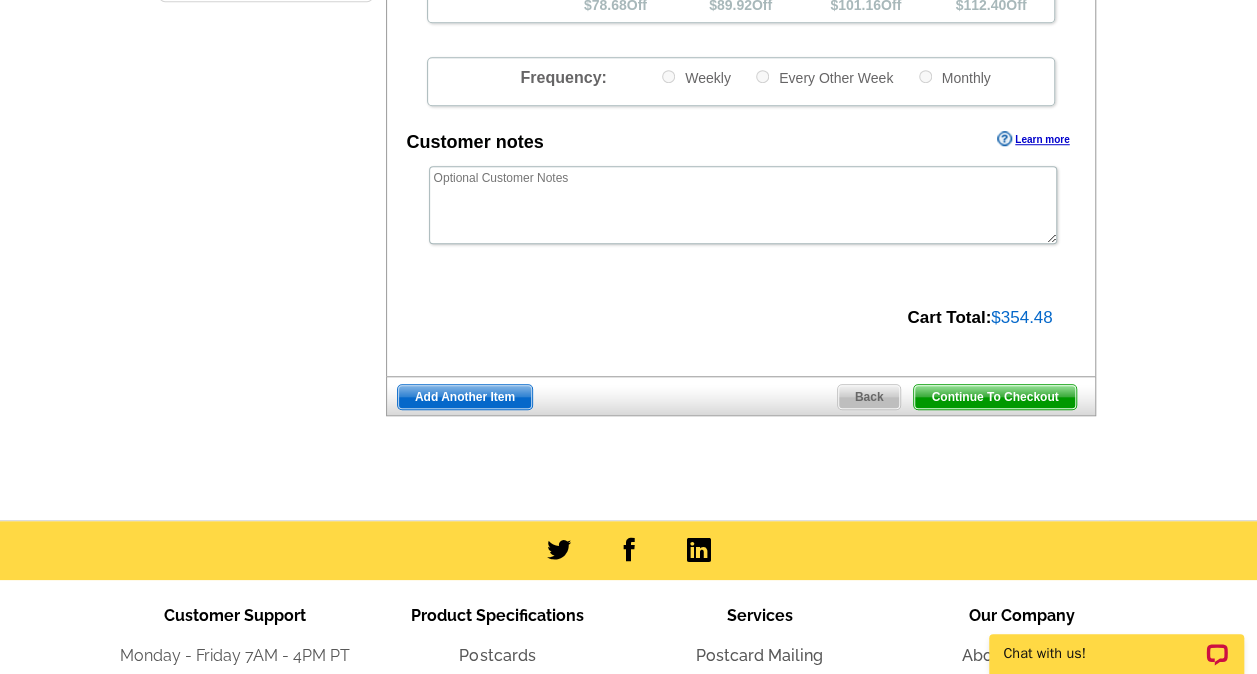 click on "Continue To Checkout" at bounding box center (994, 397) 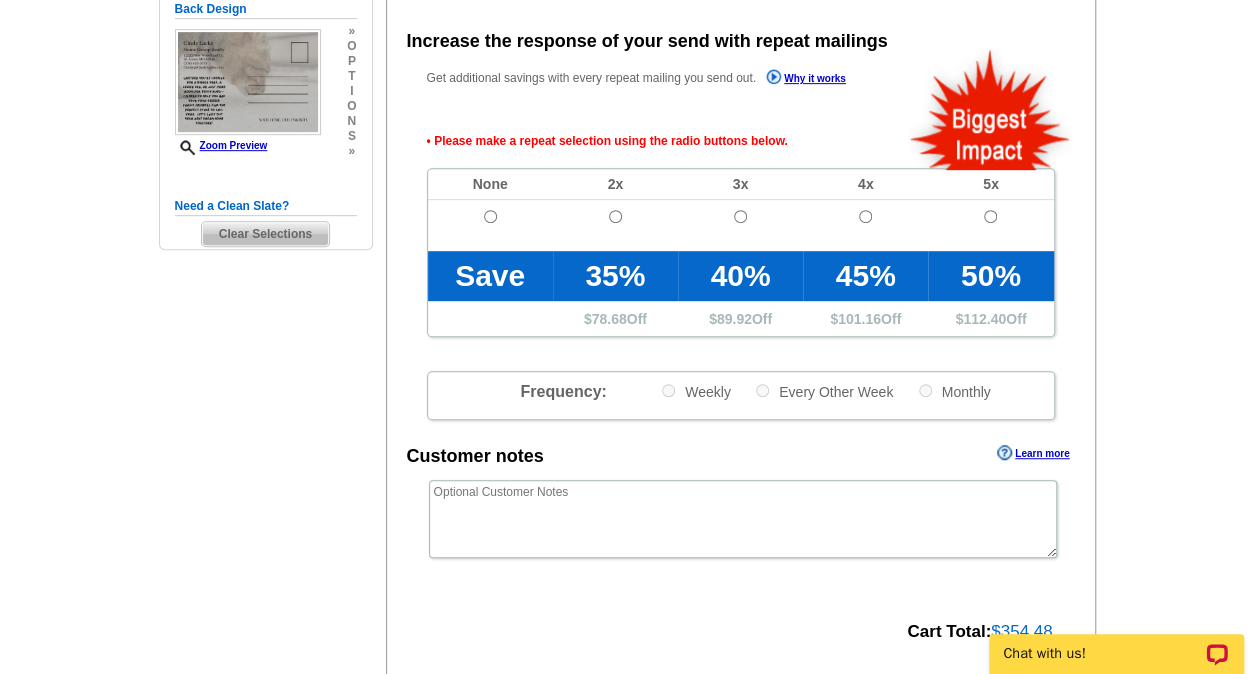 scroll, scrollTop: 448, scrollLeft: 0, axis: vertical 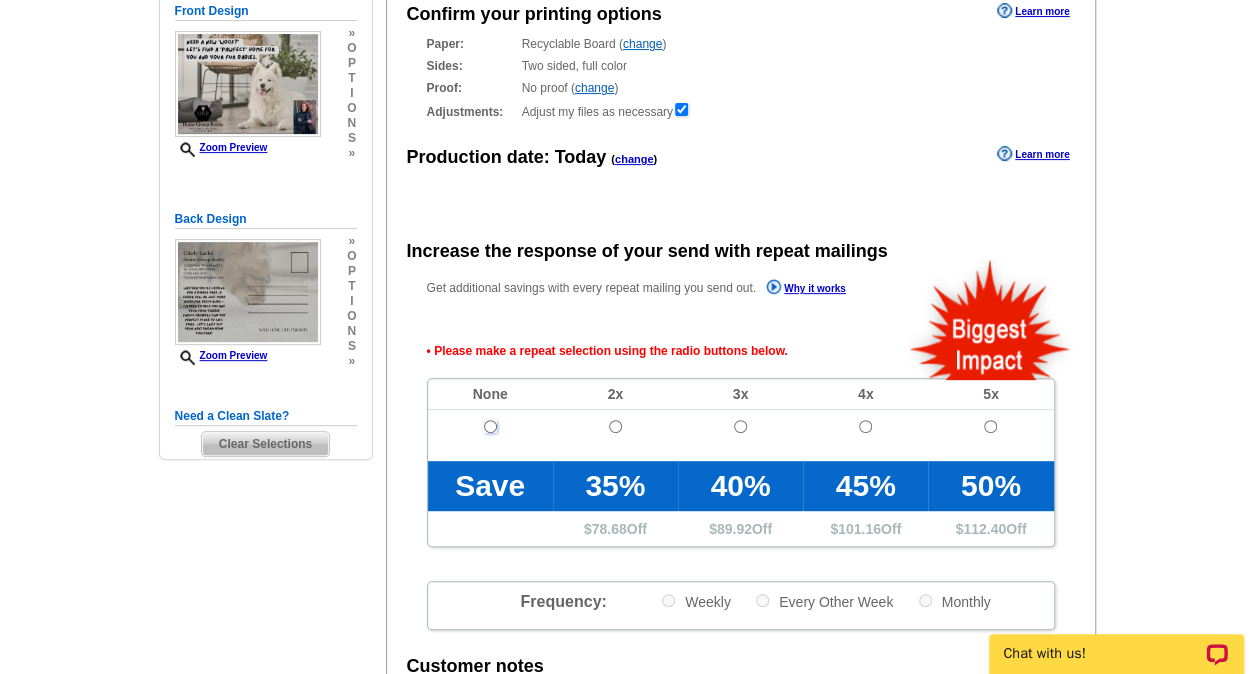 click at bounding box center [490, 426] 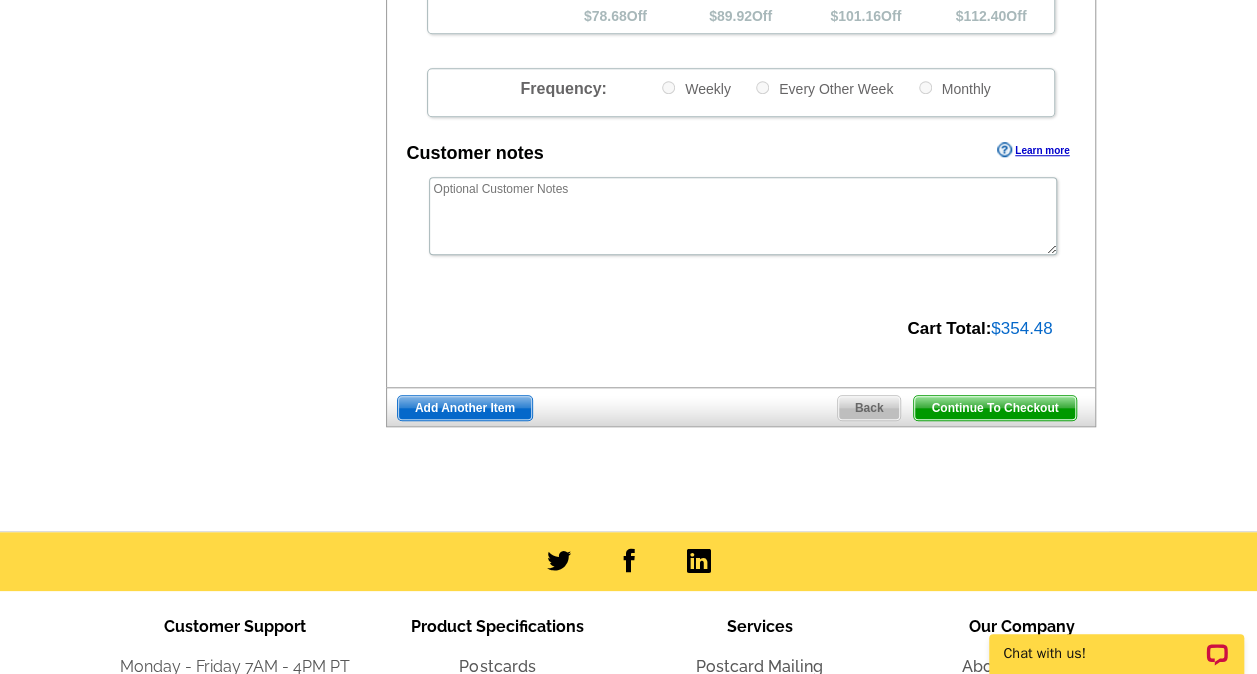 scroll, scrollTop: 780, scrollLeft: 0, axis: vertical 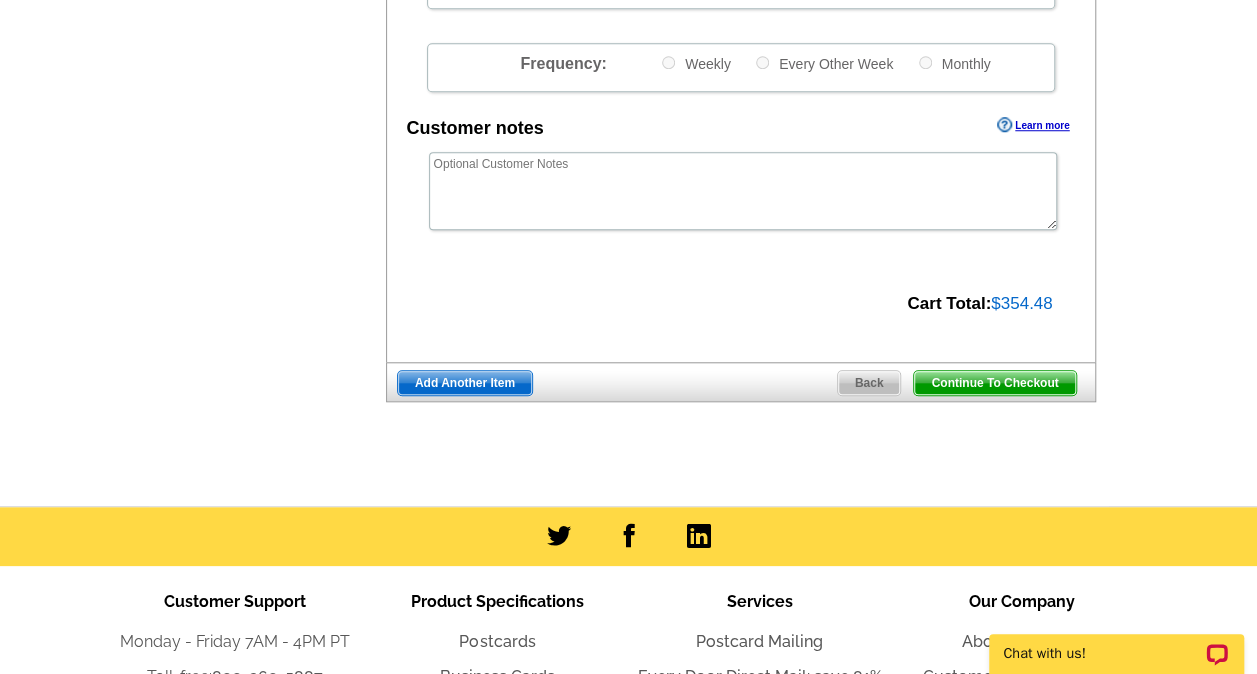 click on "Continue To Checkout" at bounding box center (994, 383) 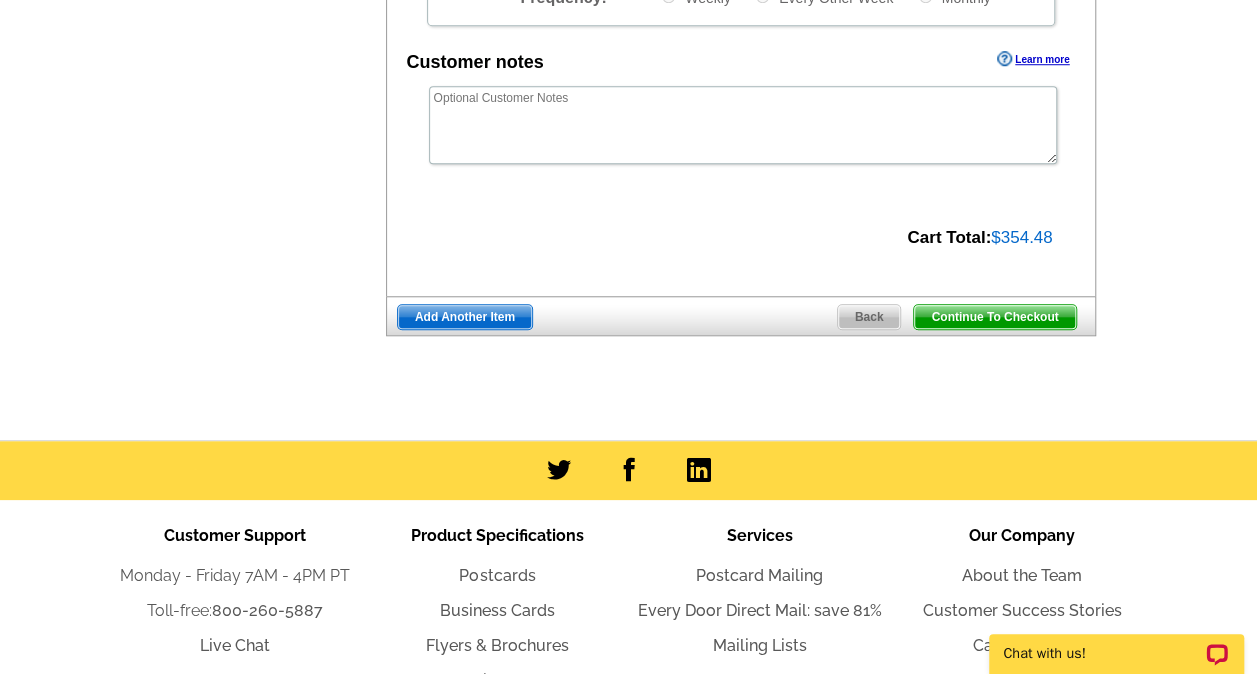 scroll, scrollTop: 714, scrollLeft: 0, axis: vertical 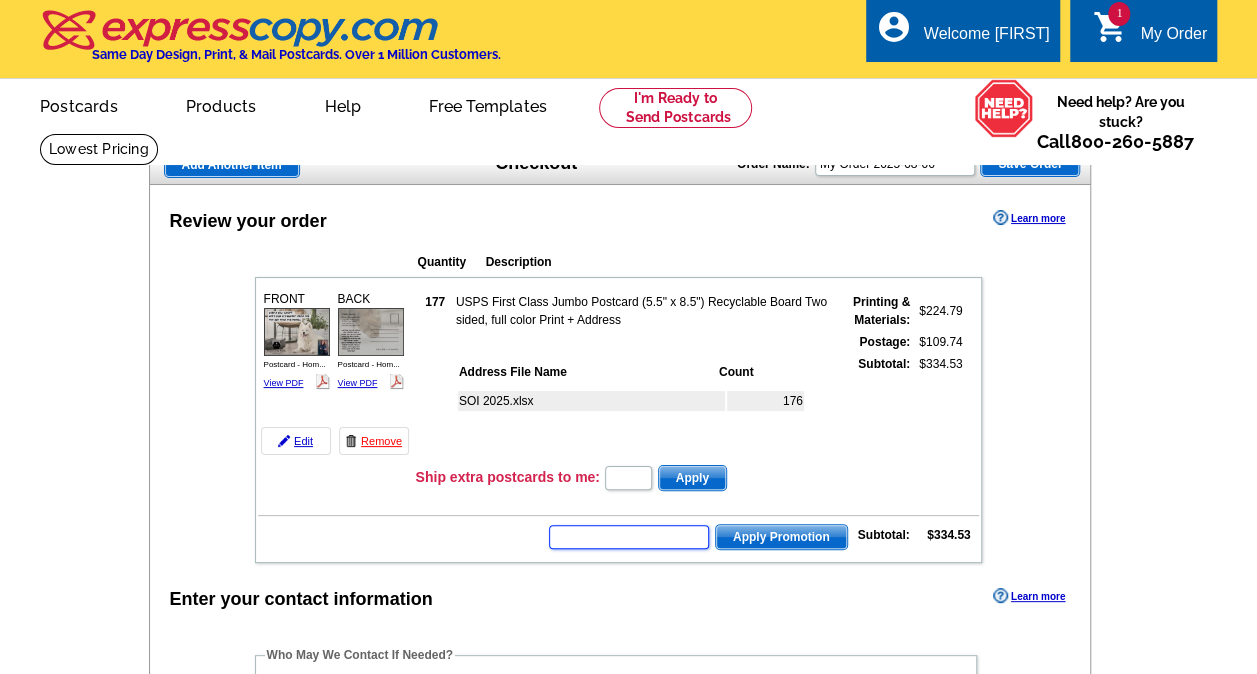 click at bounding box center [629, 537] 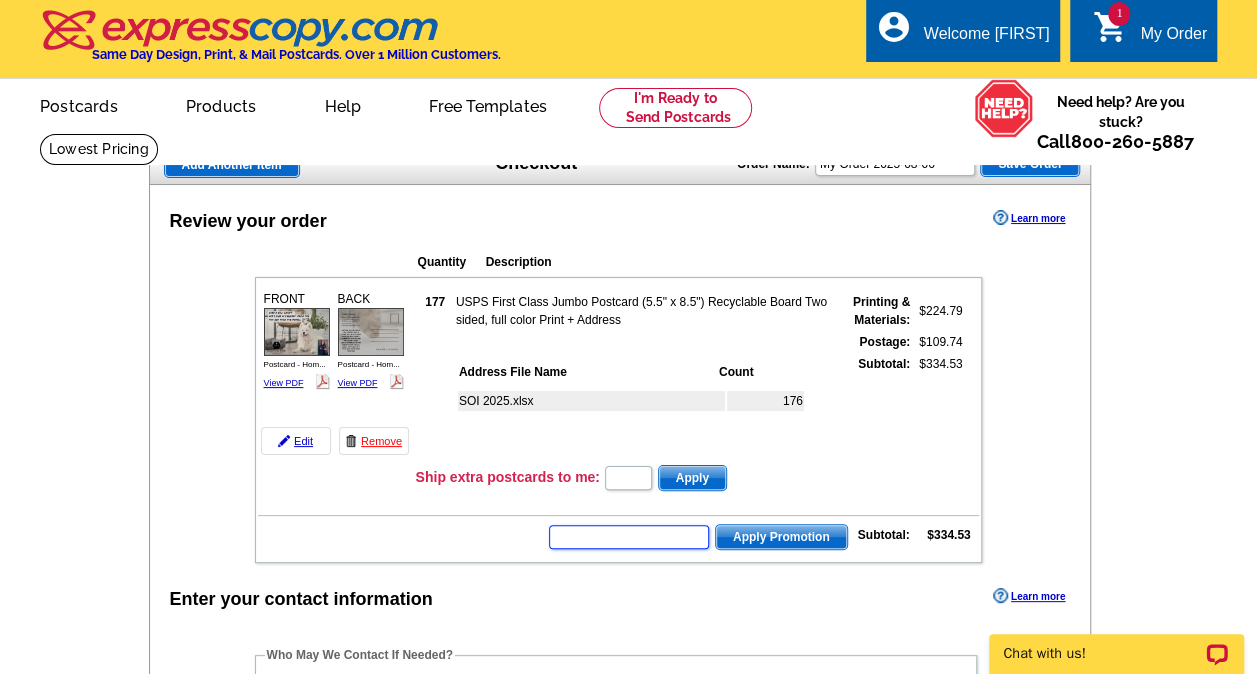 scroll, scrollTop: 0, scrollLeft: 0, axis: both 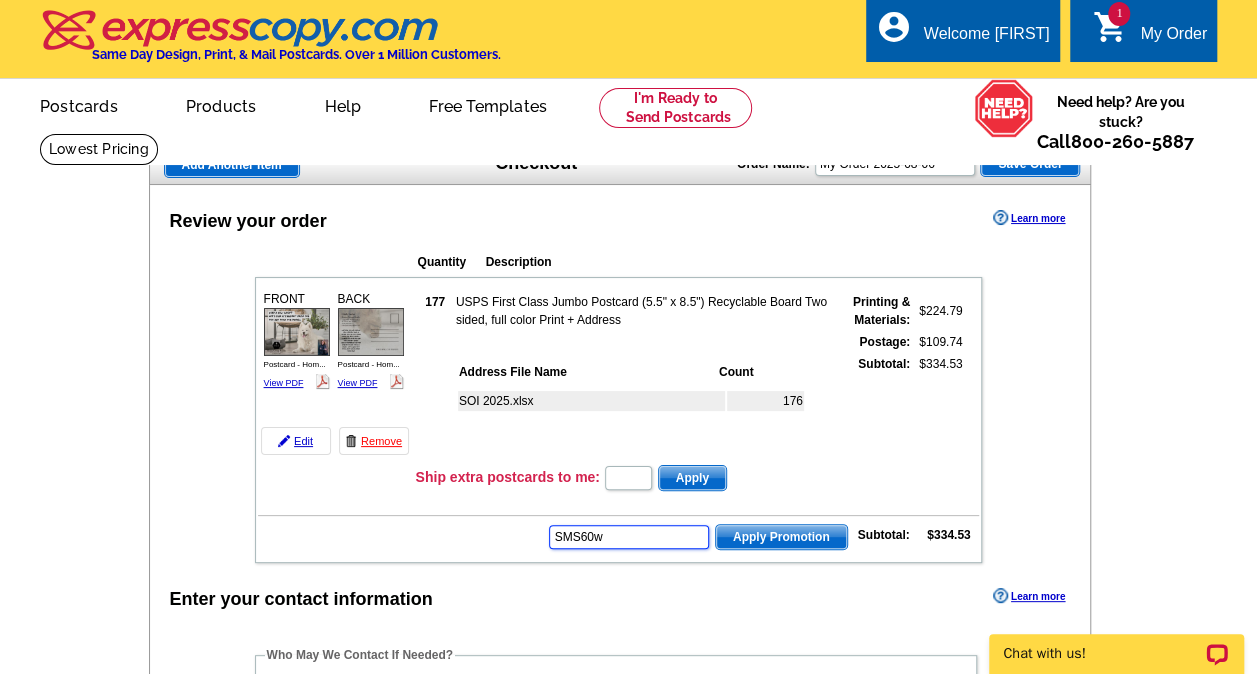 type on "SMS60w" 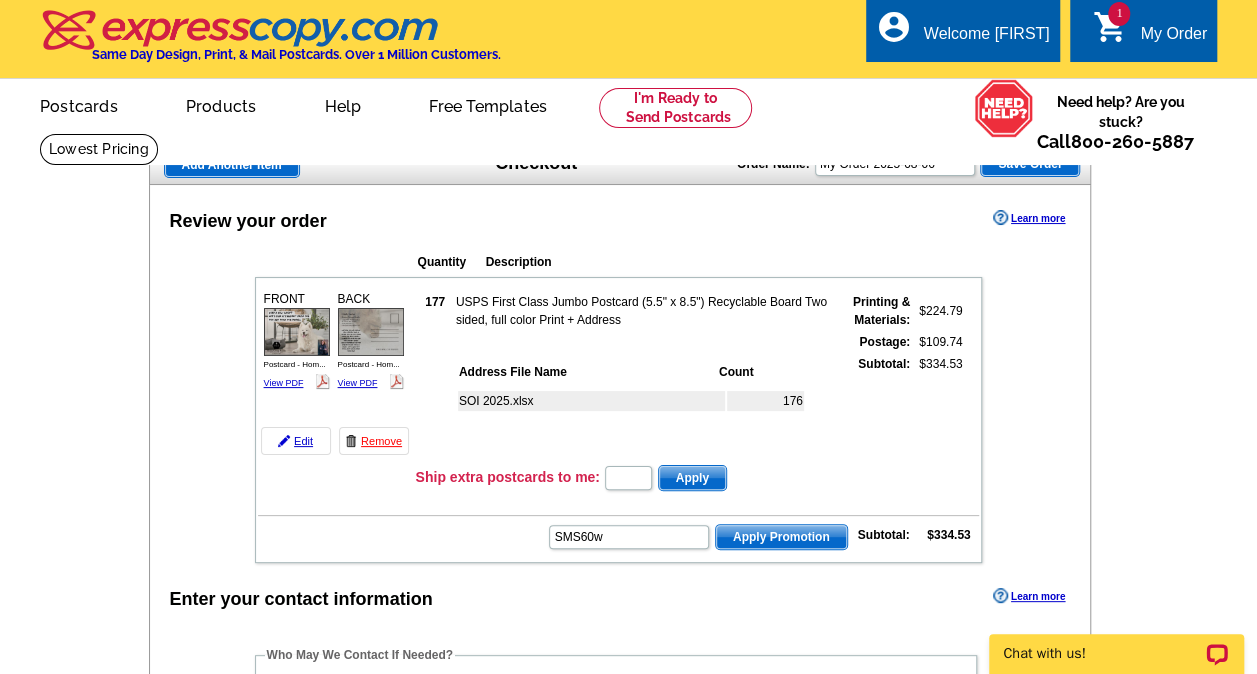 click on "Apply Promotion" at bounding box center (781, 537) 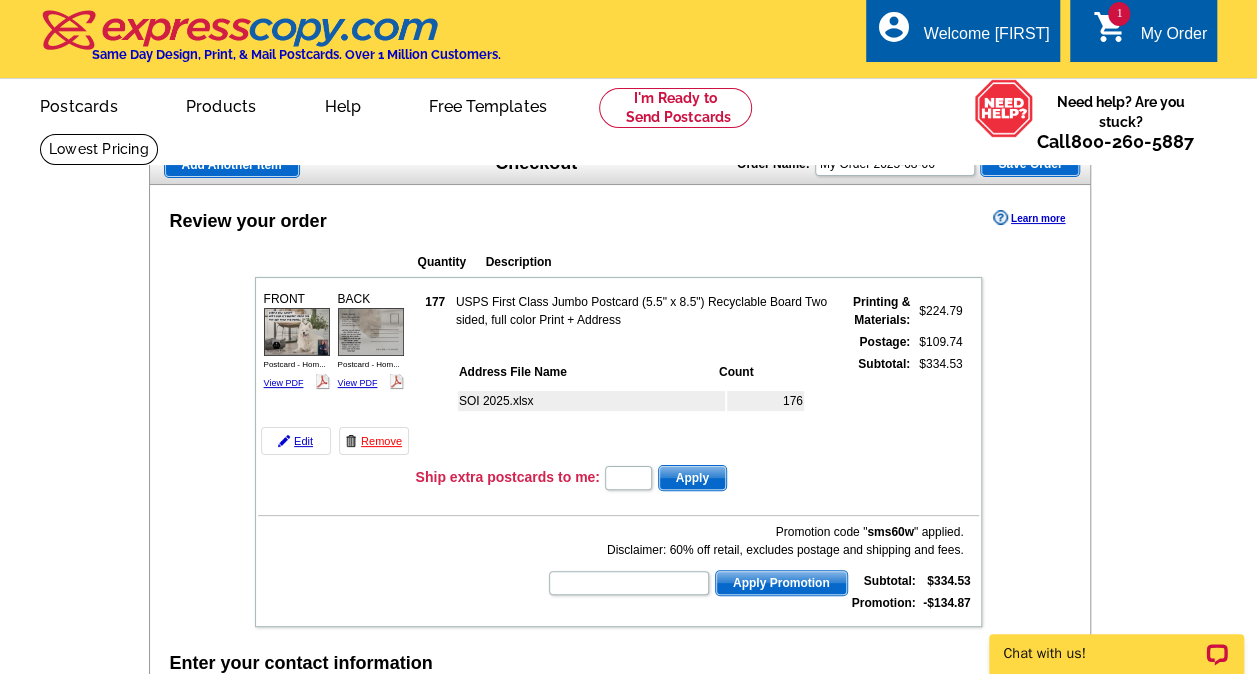 click at bounding box center (628, 1909) 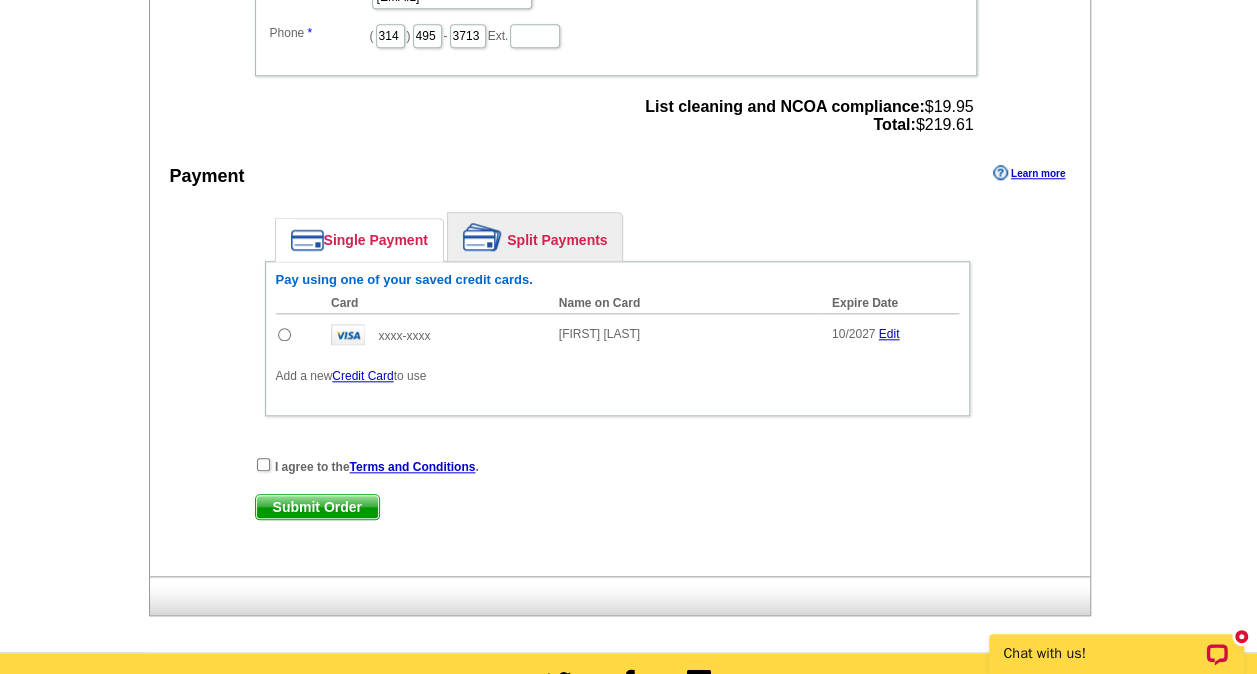 scroll, scrollTop: 840, scrollLeft: 0, axis: vertical 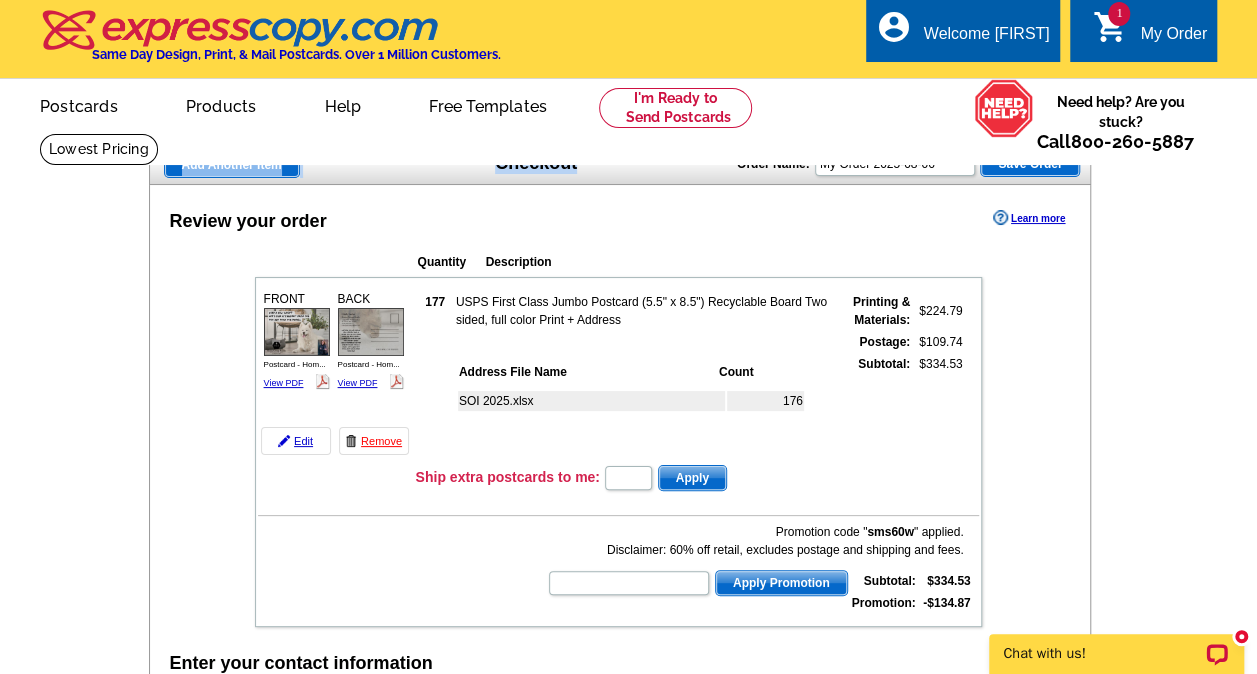 drag, startPoint x: 1246, startPoint y: 139, endPoint x: 1256, endPoint y: 144, distance: 11.18034 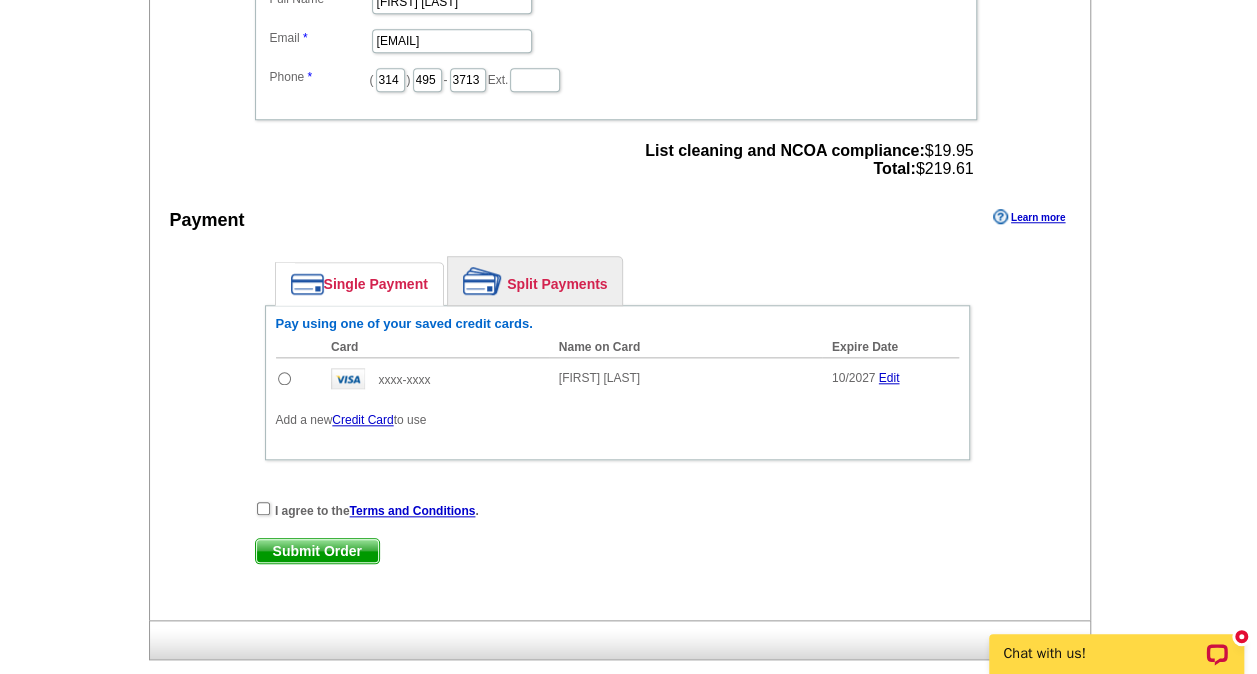 scroll, scrollTop: 742, scrollLeft: 0, axis: vertical 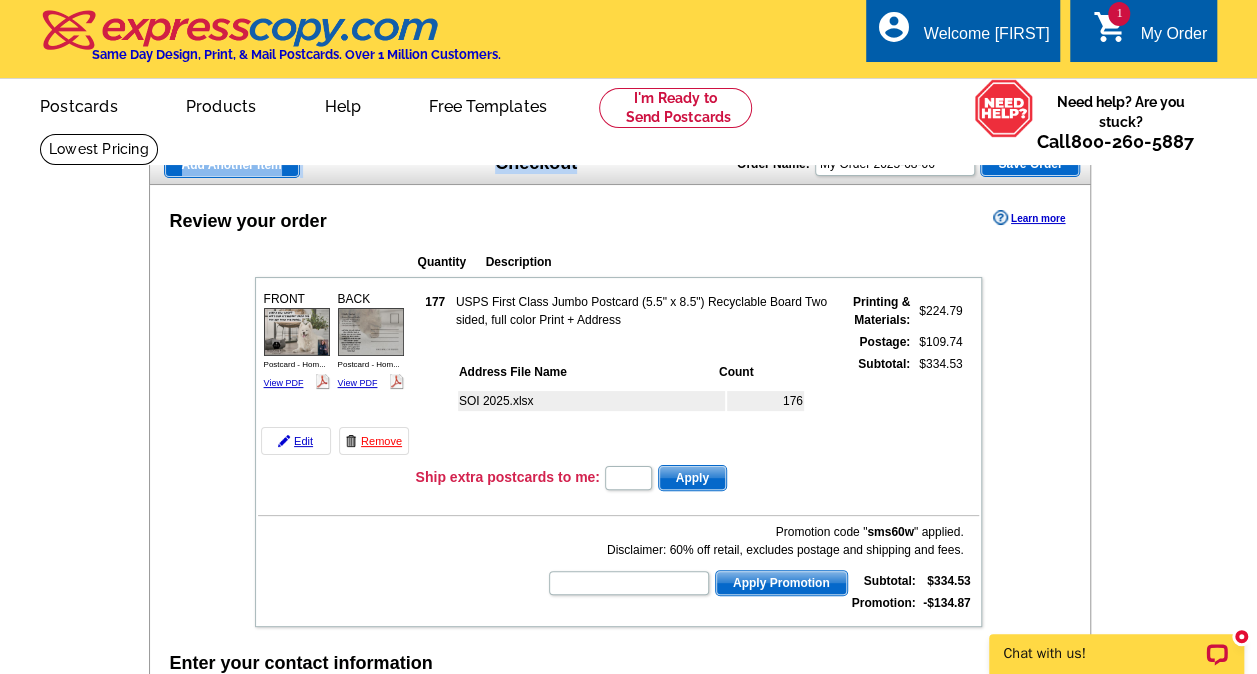 click at bounding box center (371, 331) 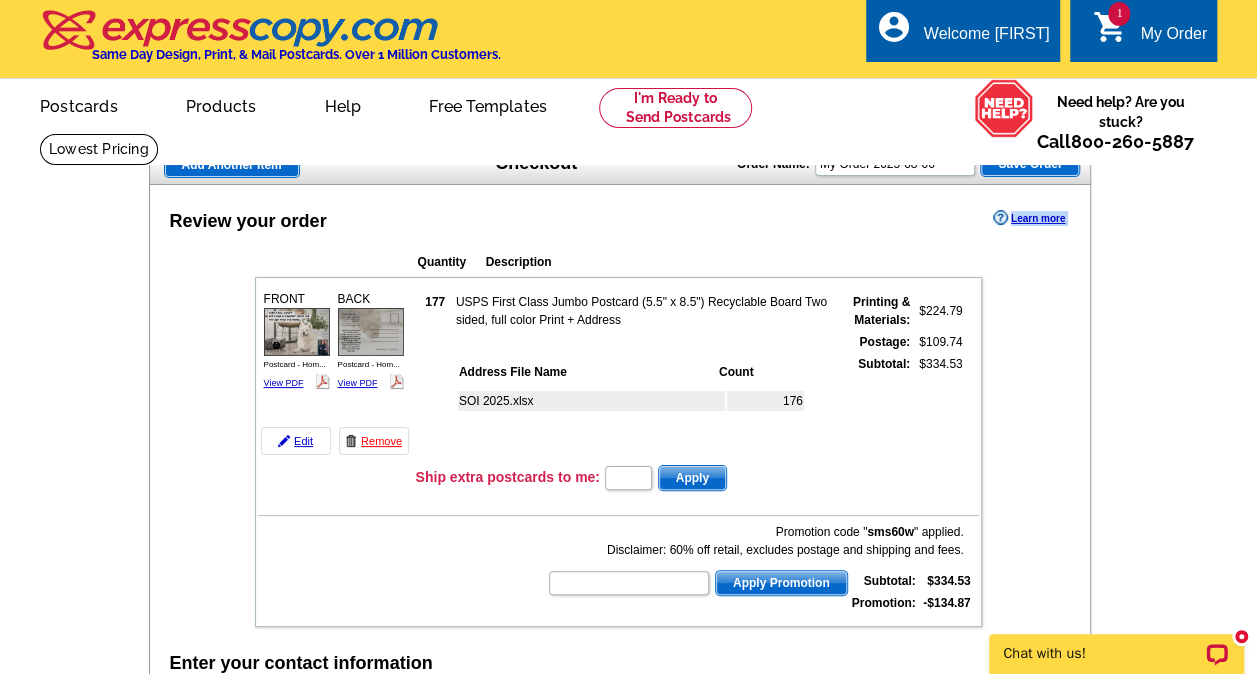 drag, startPoint x: 1249, startPoint y: 235, endPoint x: 1262, endPoint y: 270, distance: 37.336308 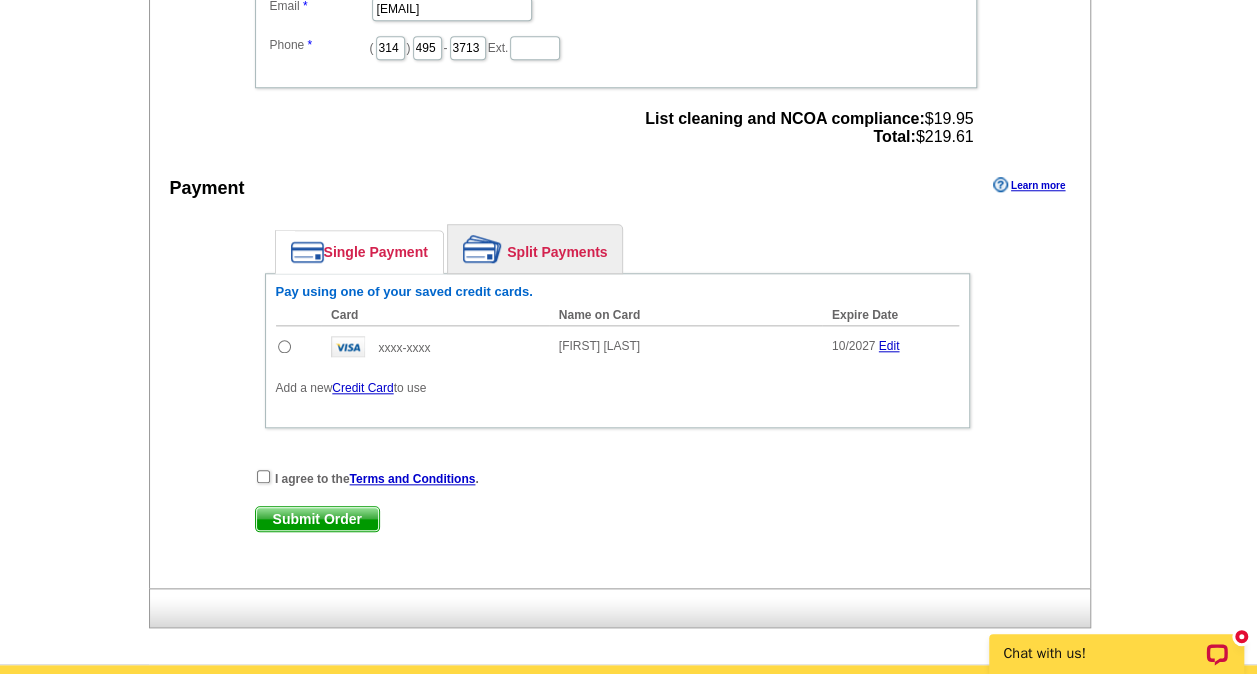 scroll, scrollTop: 820, scrollLeft: 0, axis: vertical 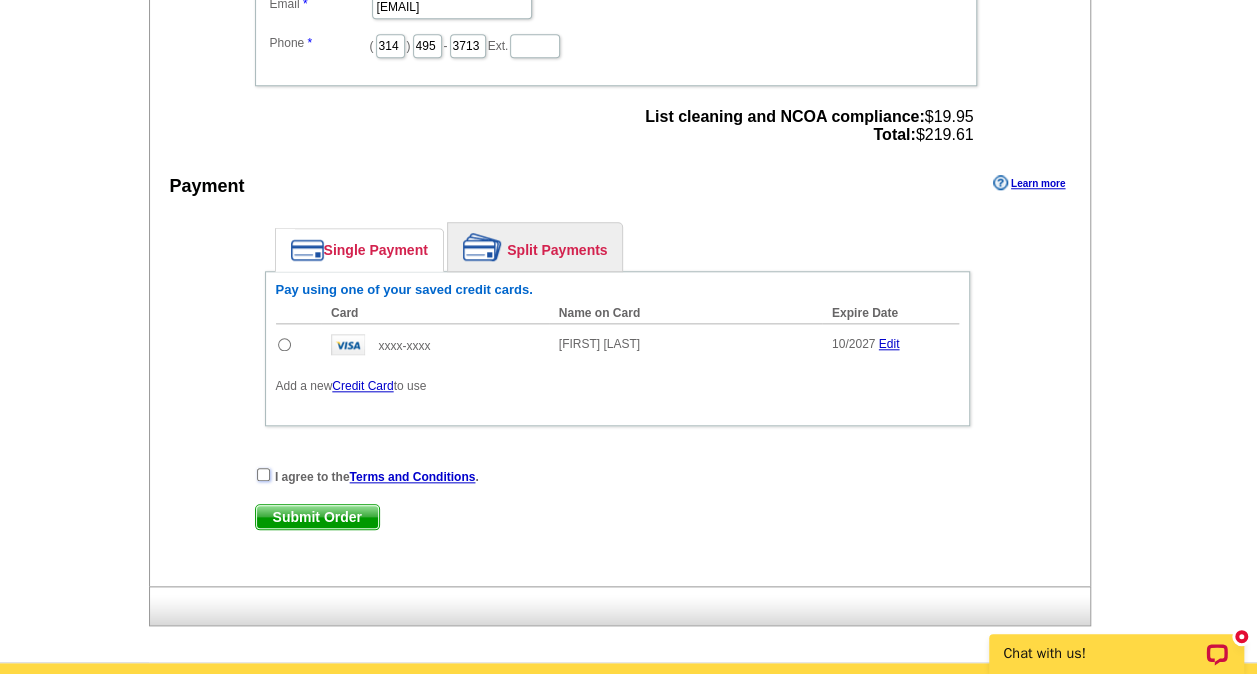 click at bounding box center [263, 474] 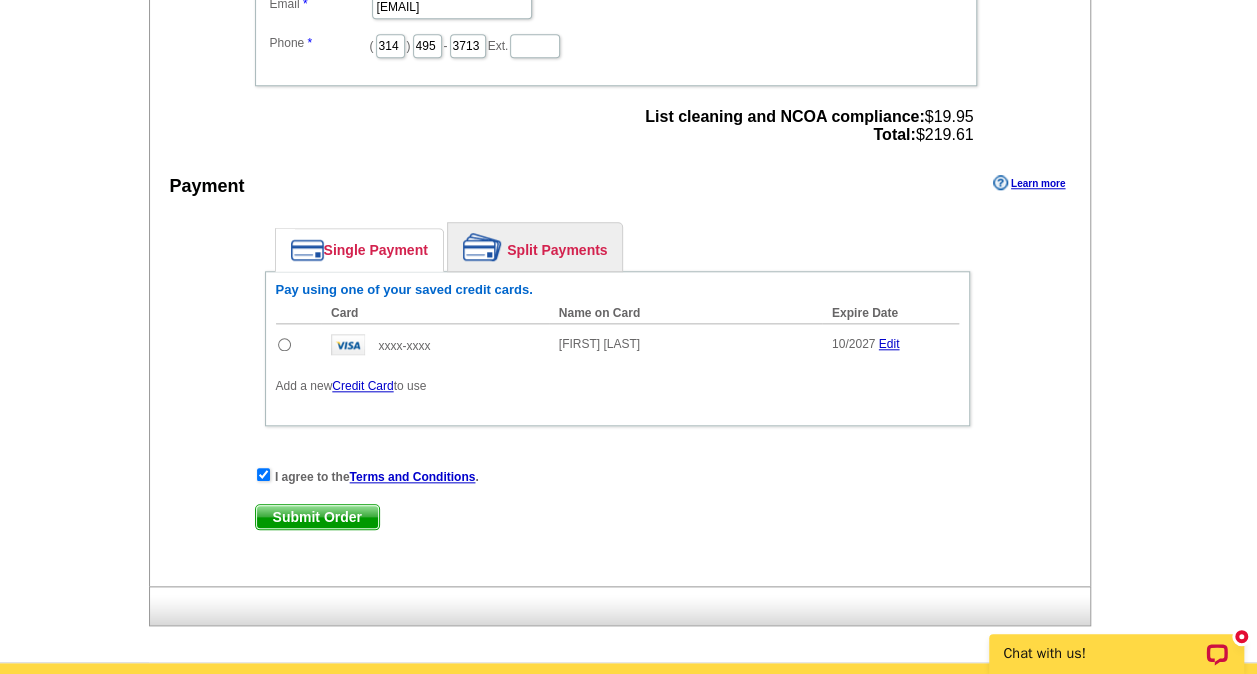 click at bounding box center [284, 344] 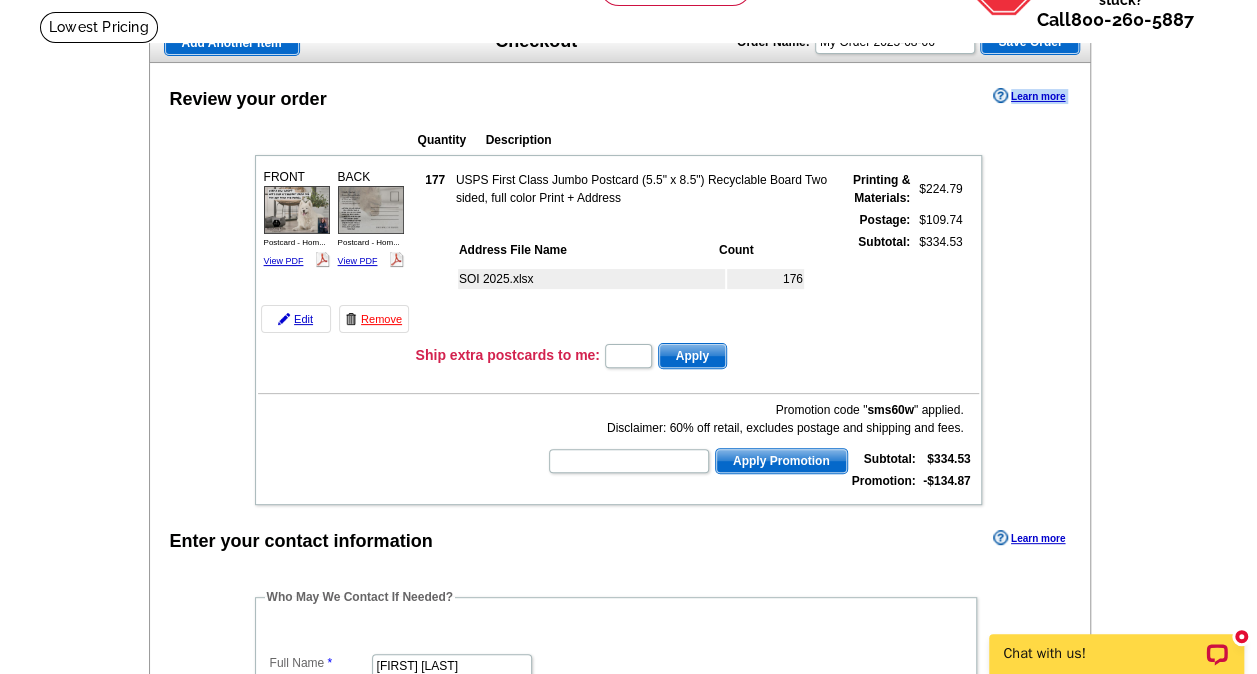 scroll, scrollTop: 0, scrollLeft: 0, axis: both 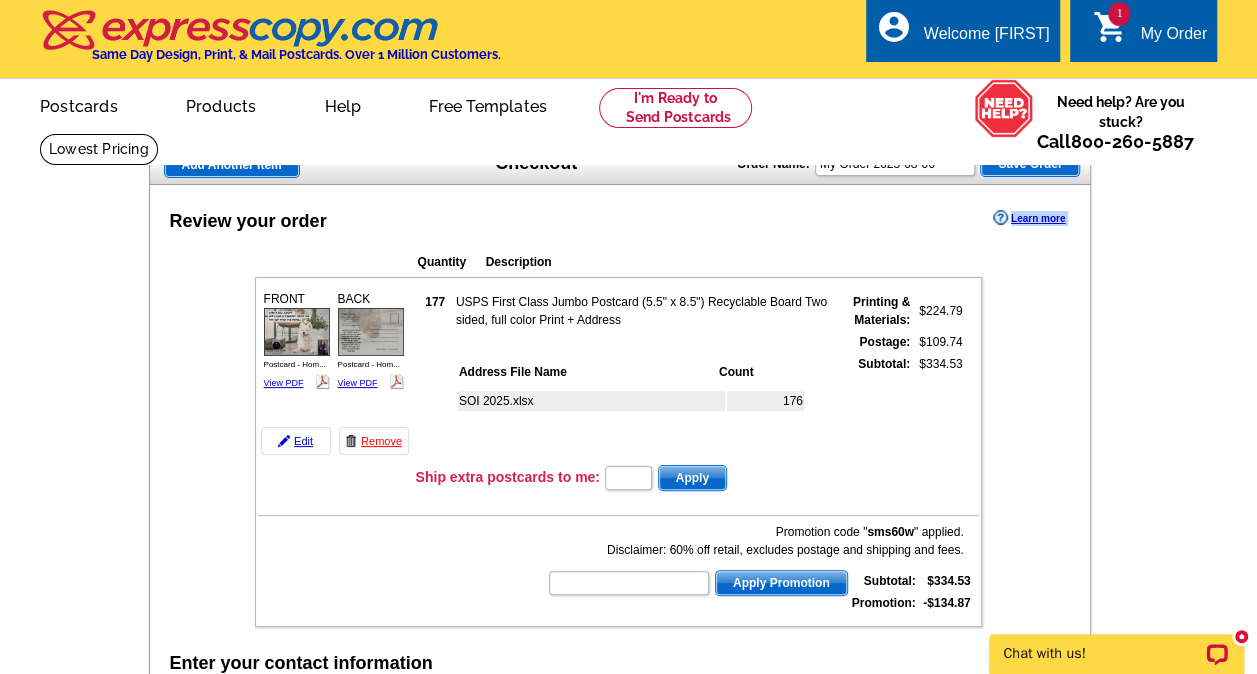 click at bounding box center (371, 331) 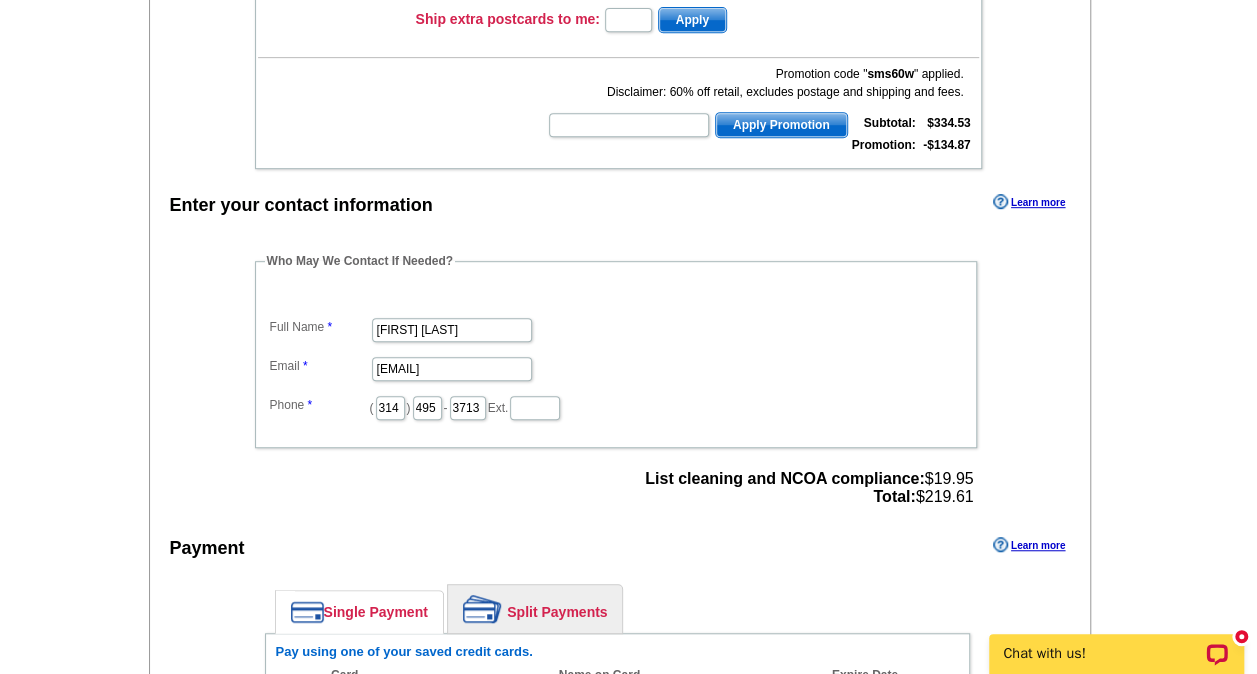 scroll, scrollTop: 477, scrollLeft: 0, axis: vertical 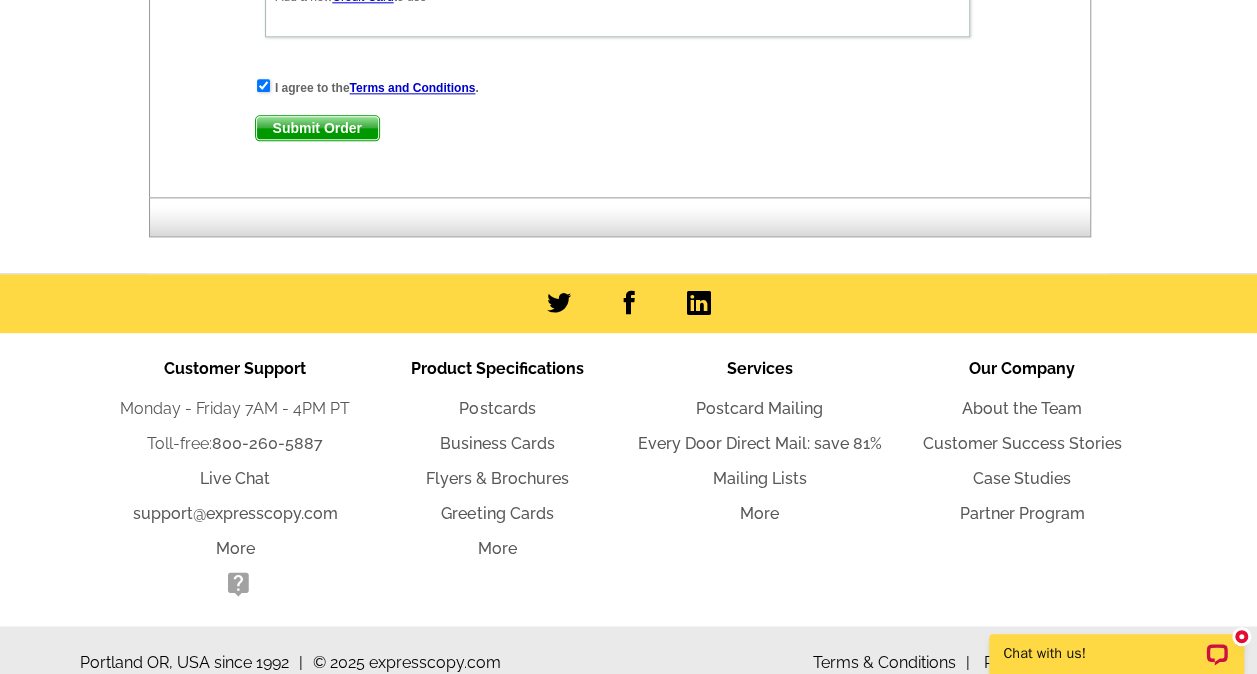 click on "Submit Order" at bounding box center (317, 128) 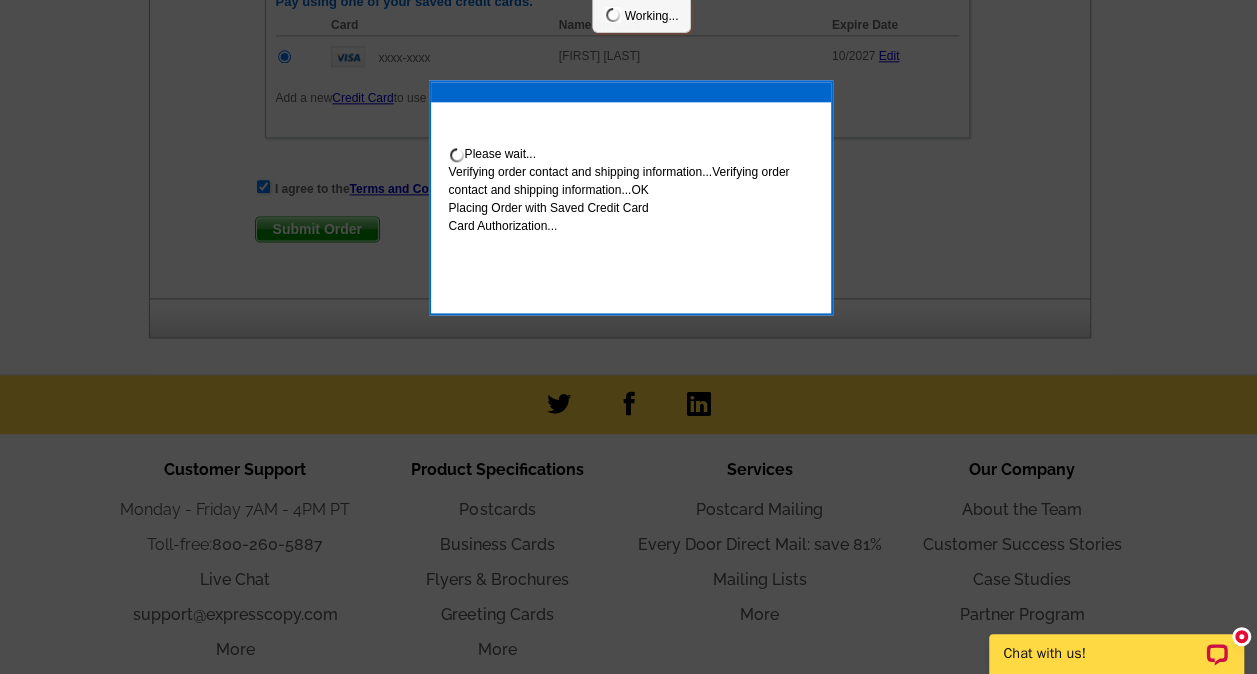 scroll, scrollTop: 1310, scrollLeft: 0, axis: vertical 